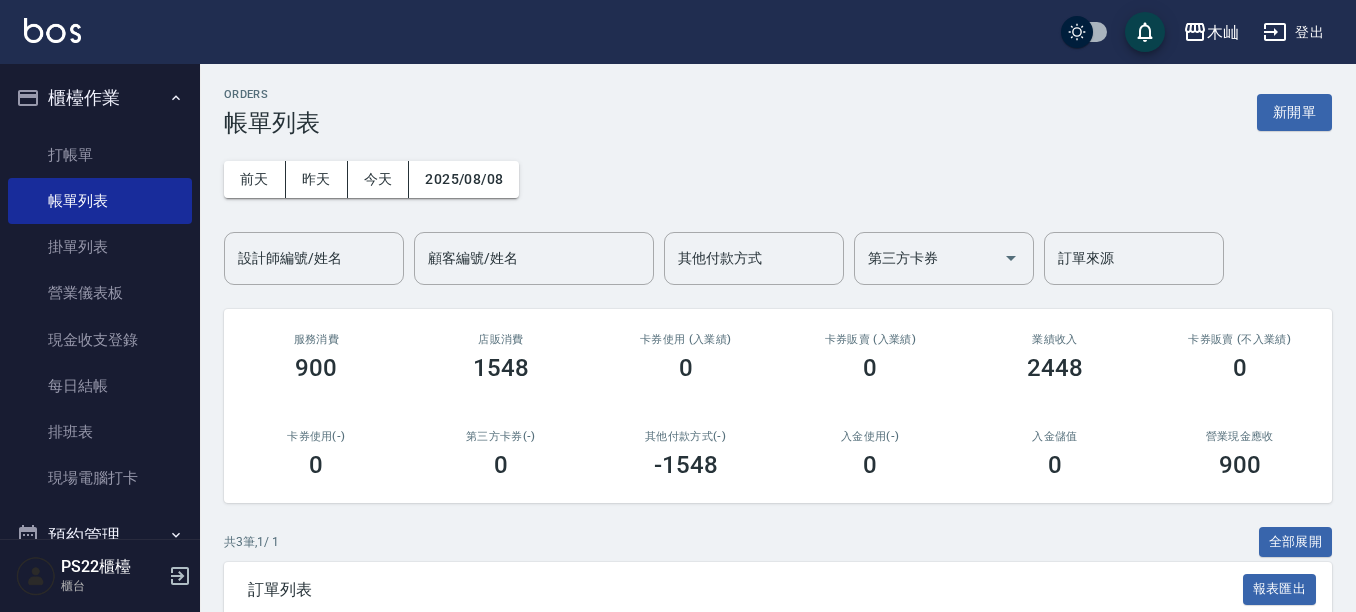 scroll, scrollTop: 0, scrollLeft: 0, axis: both 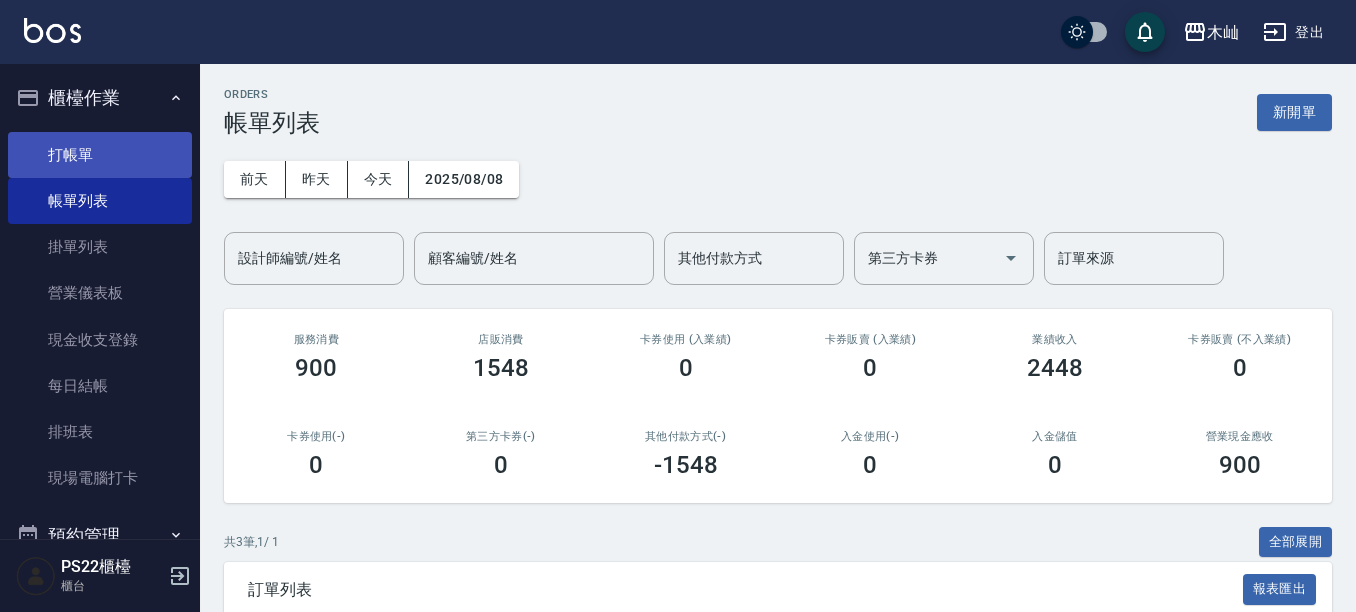 click on "打帳單" at bounding box center [100, 155] 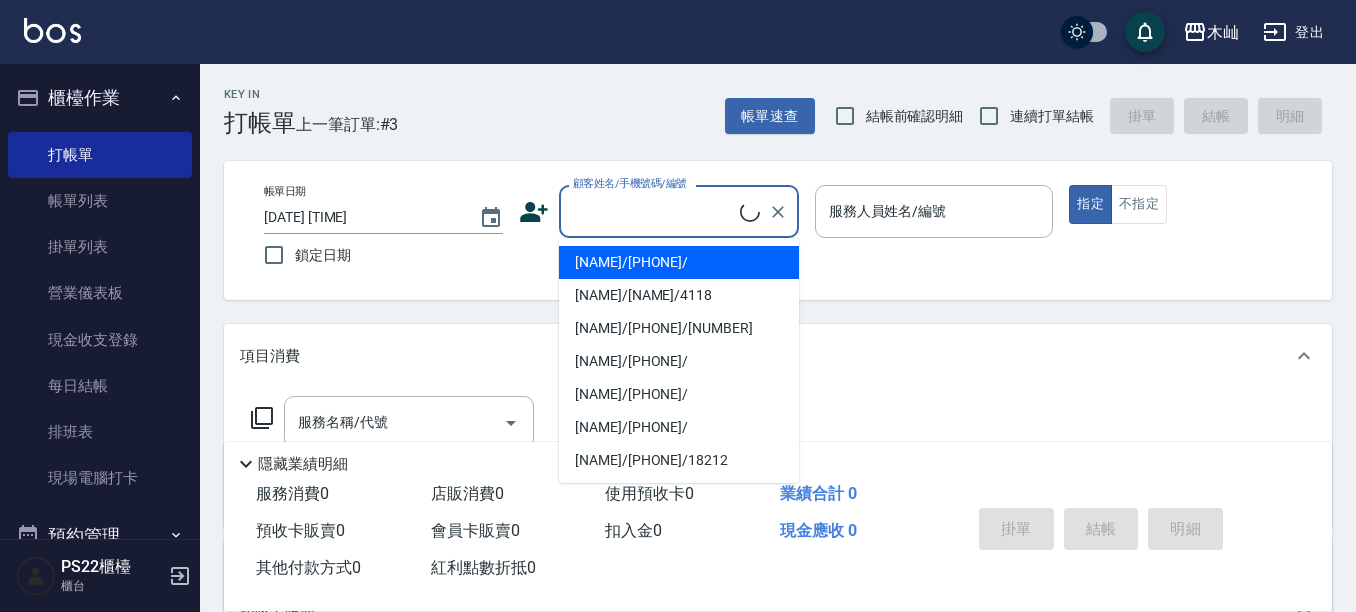 click on "顧客姓名/手機號碼/編號" at bounding box center (654, 211) 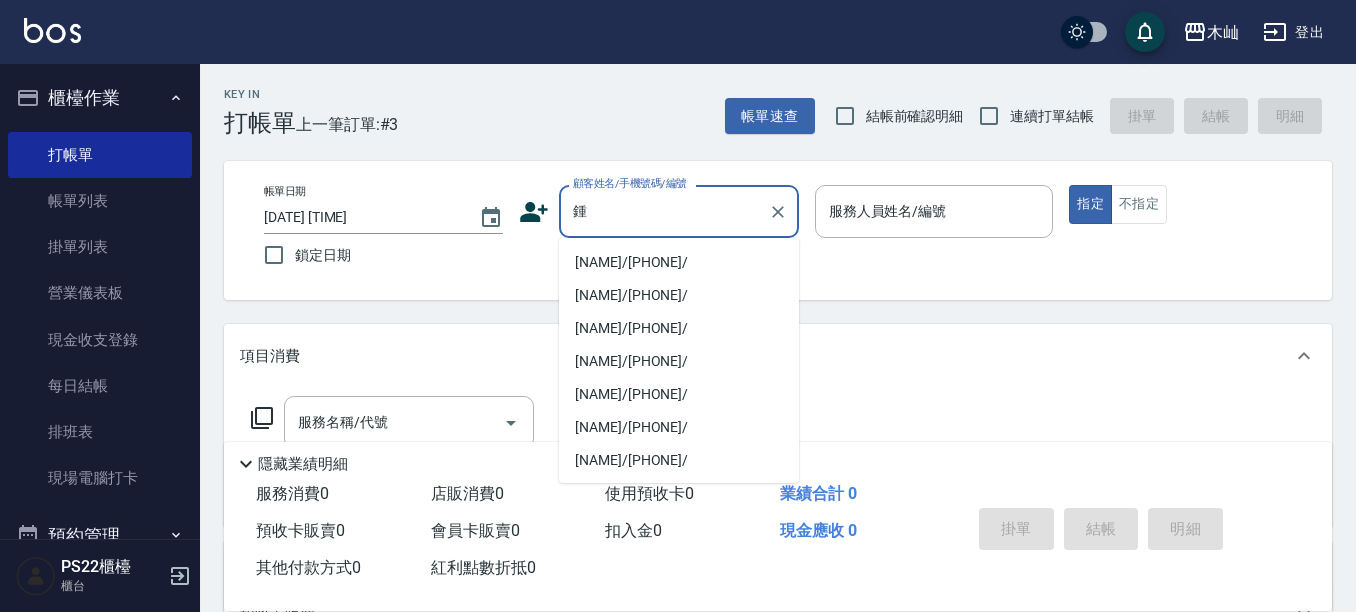 click on "[NAME]/[PHONE]/" at bounding box center (679, 262) 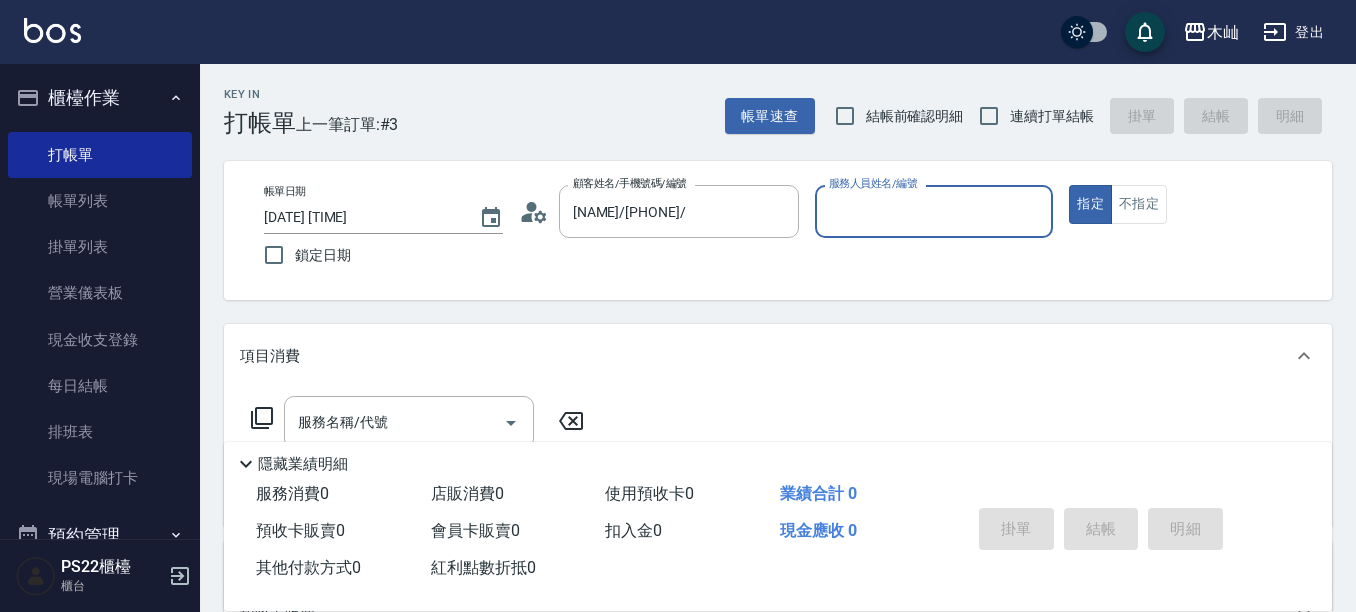 click on "服務人員姓名/編號" at bounding box center (934, 211) 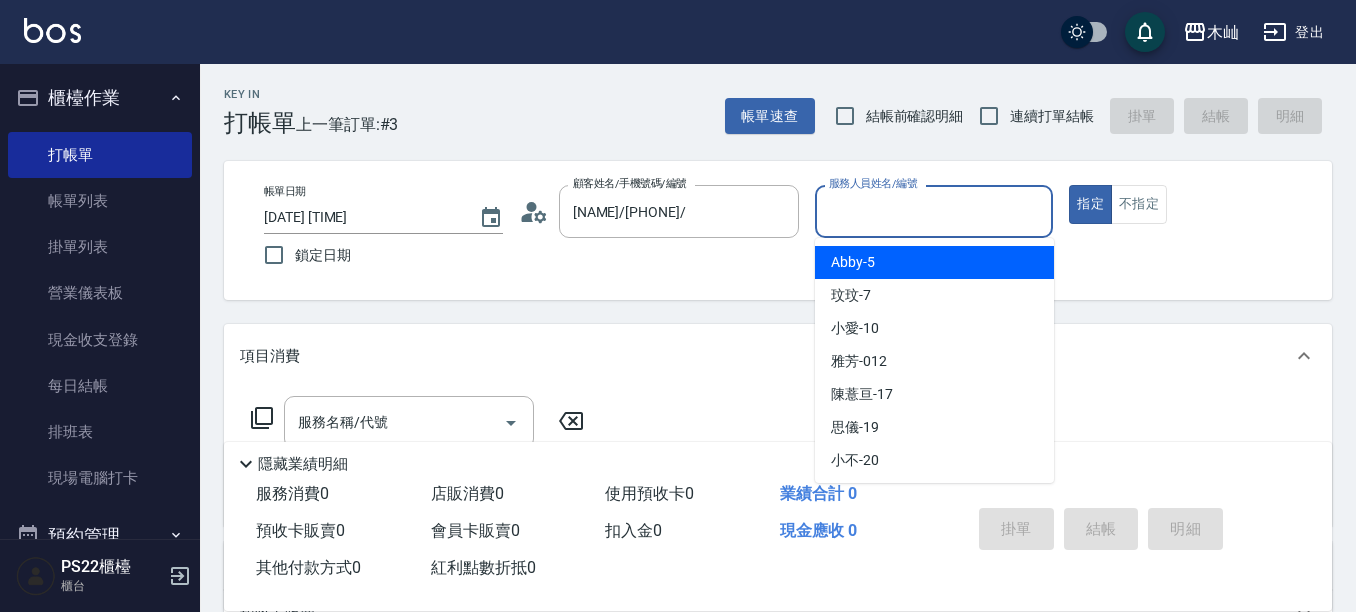 click on "[NAME]-5" at bounding box center [934, 262] 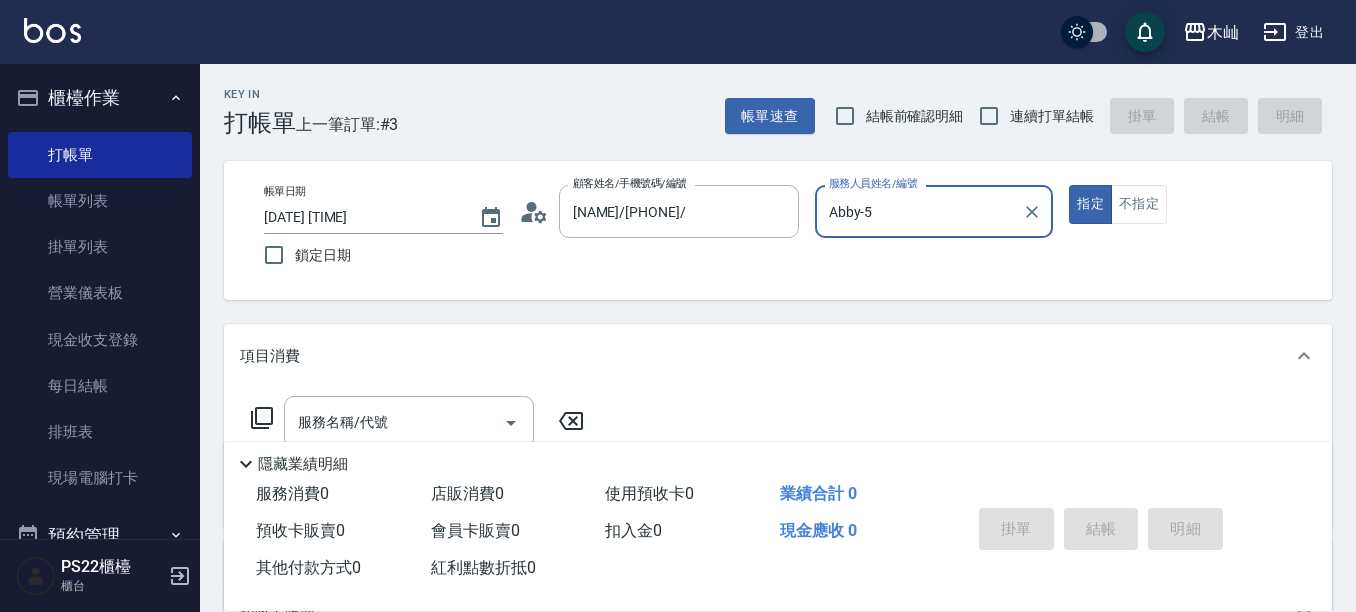 scroll, scrollTop: 100, scrollLeft: 0, axis: vertical 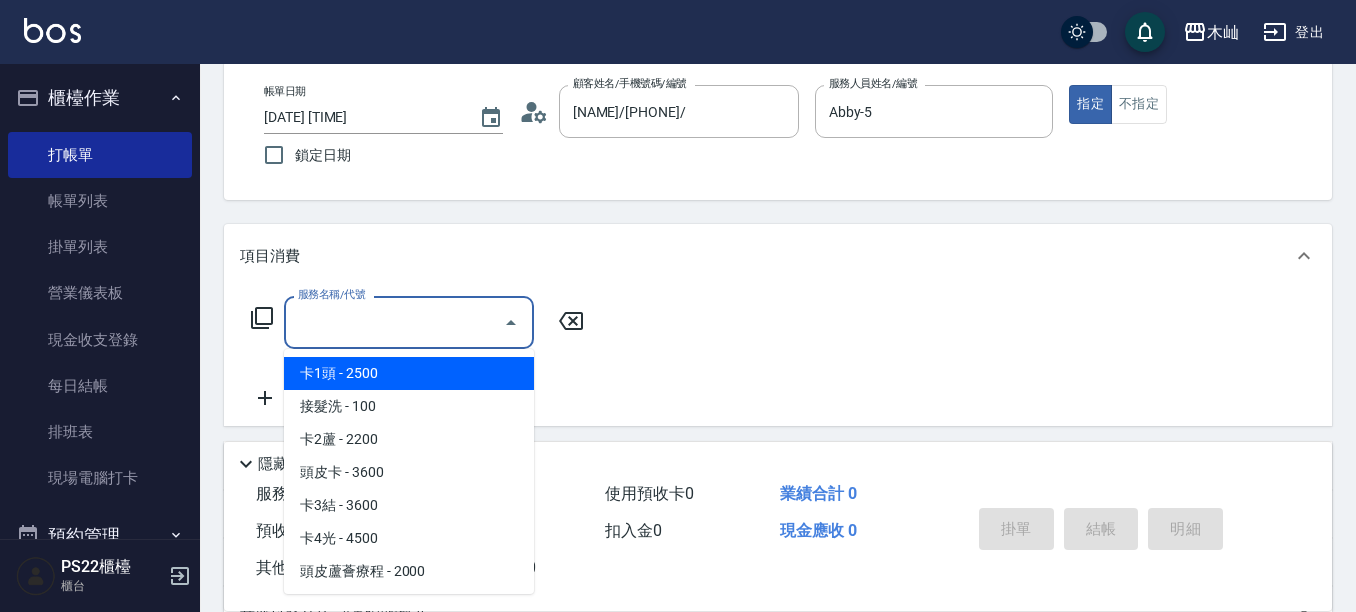 click on "服務名稱/代號" at bounding box center [394, 322] 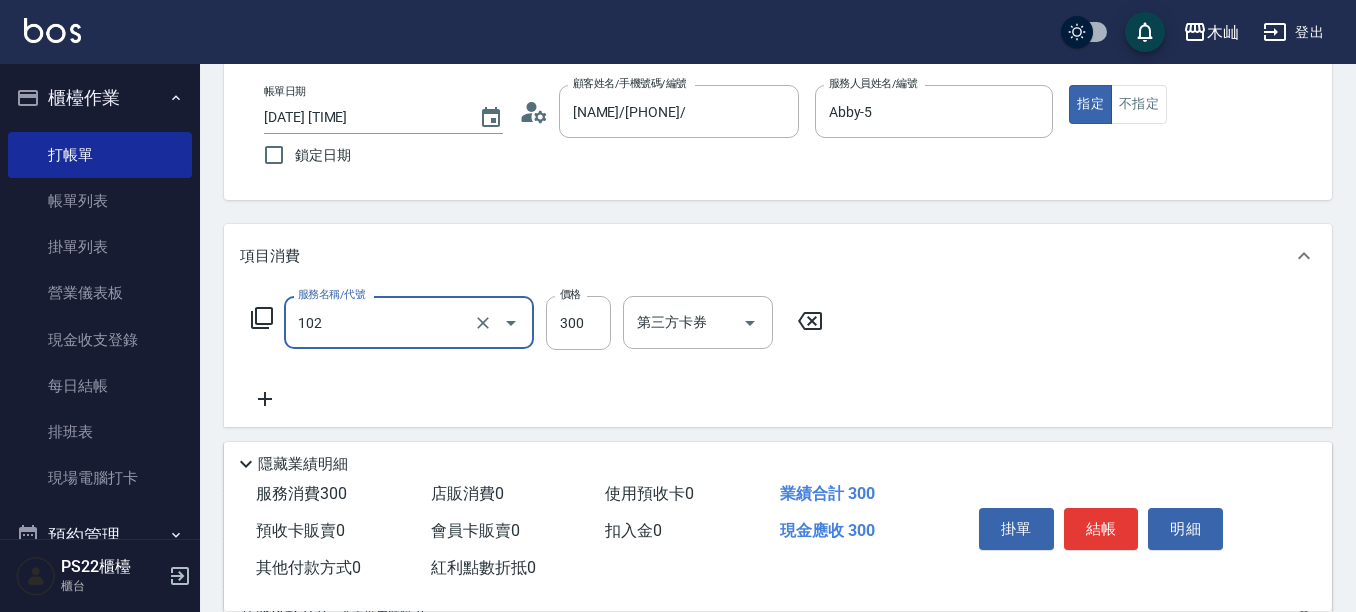 type on "精油洗髮(102)" 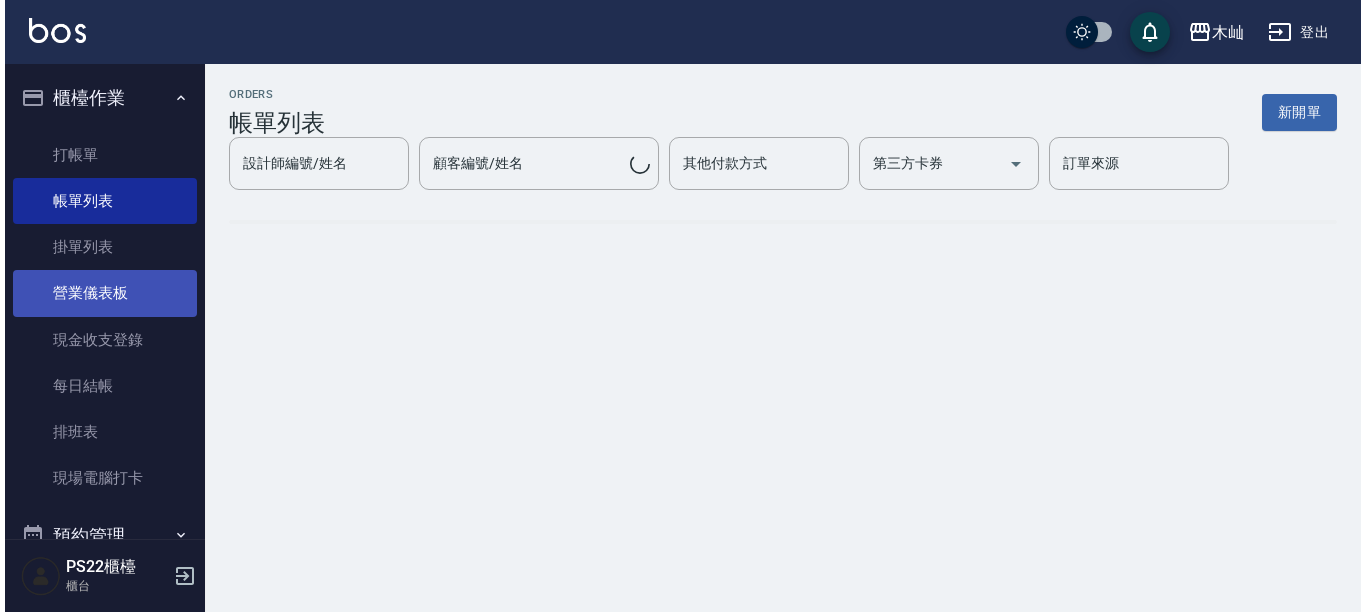scroll, scrollTop: 0, scrollLeft: 0, axis: both 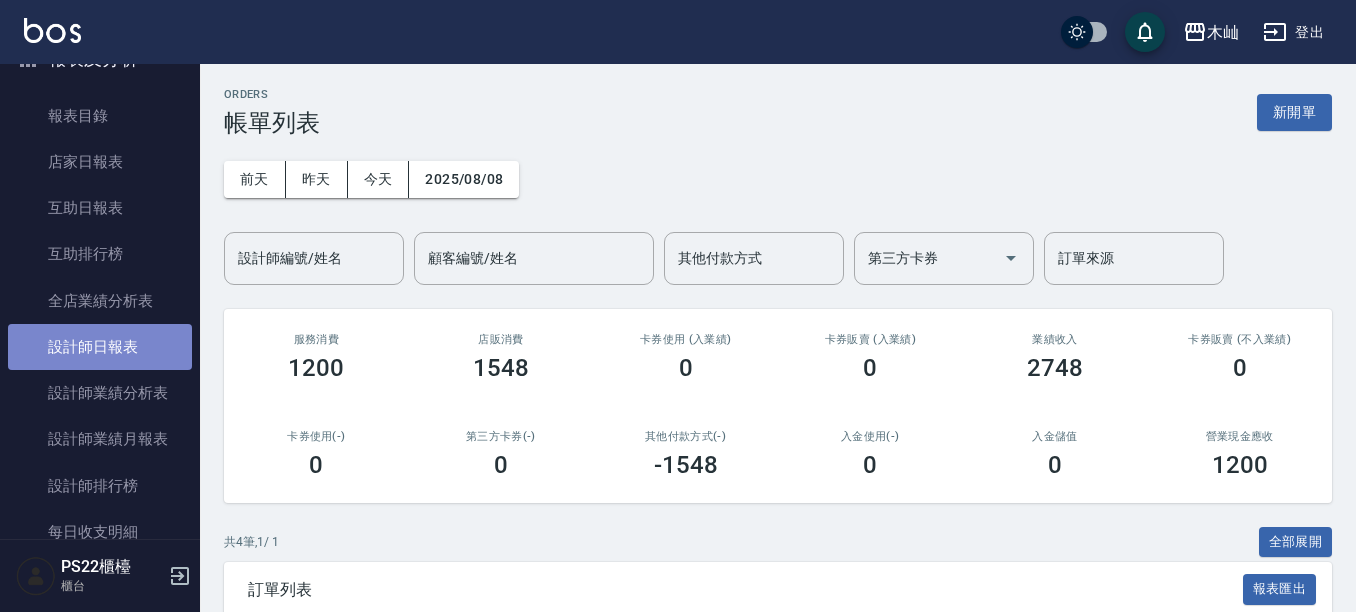 click on "設計師日報表" at bounding box center [100, 347] 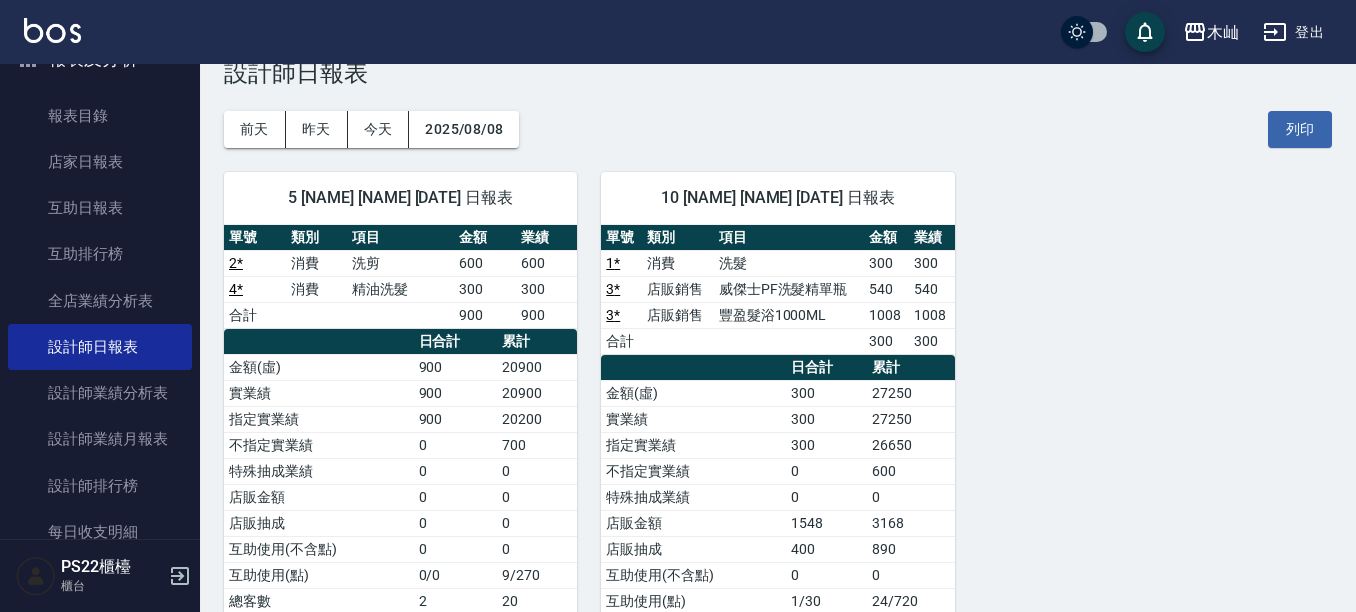 scroll, scrollTop: 0, scrollLeft: 0, axis: both 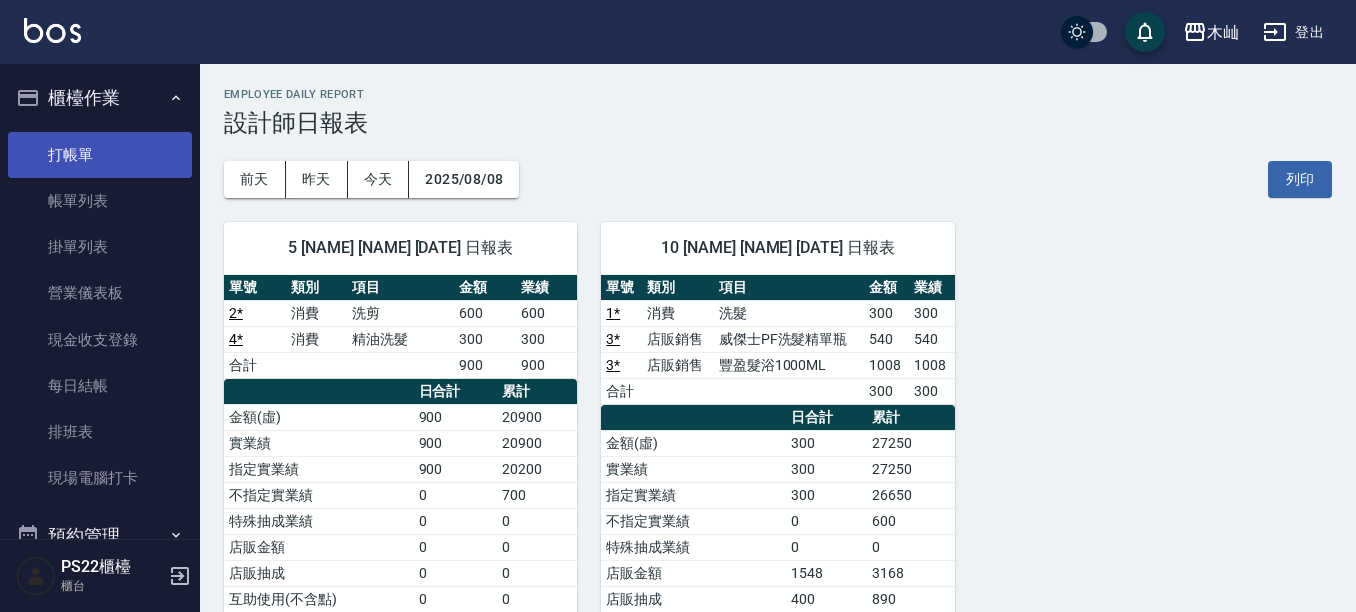 click on "打帳單" at bounding box center [100, 155] 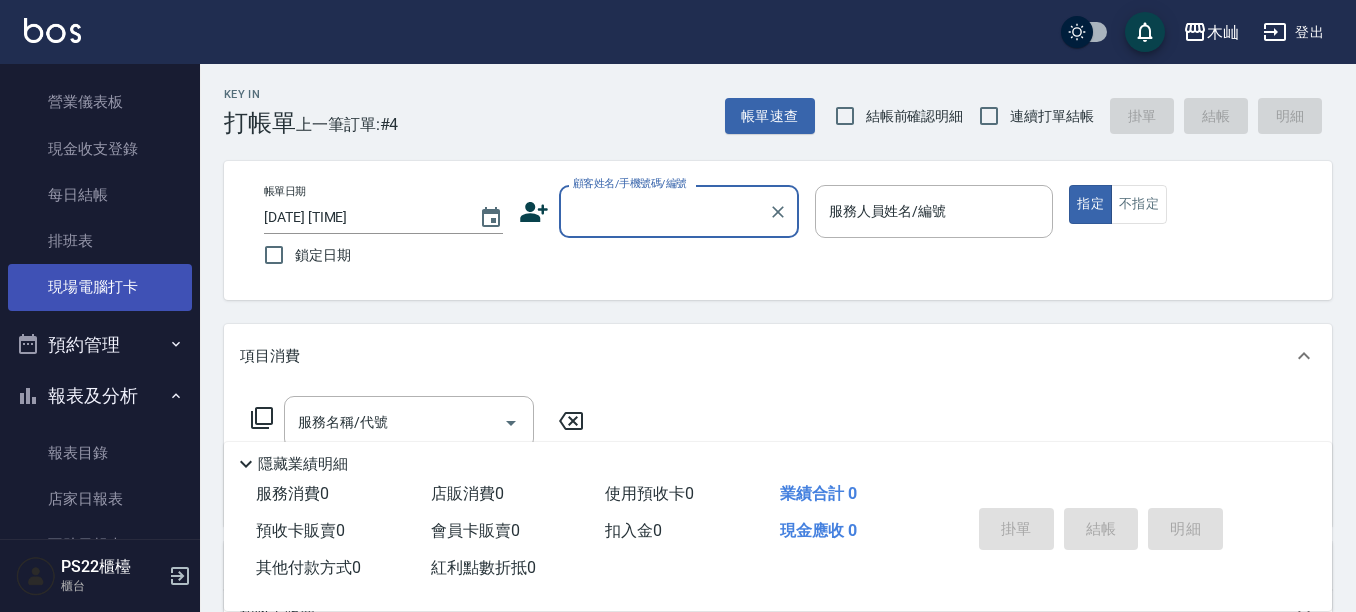 scroll, scrollTop: 200, scrollLeft: 0, axis: vertical 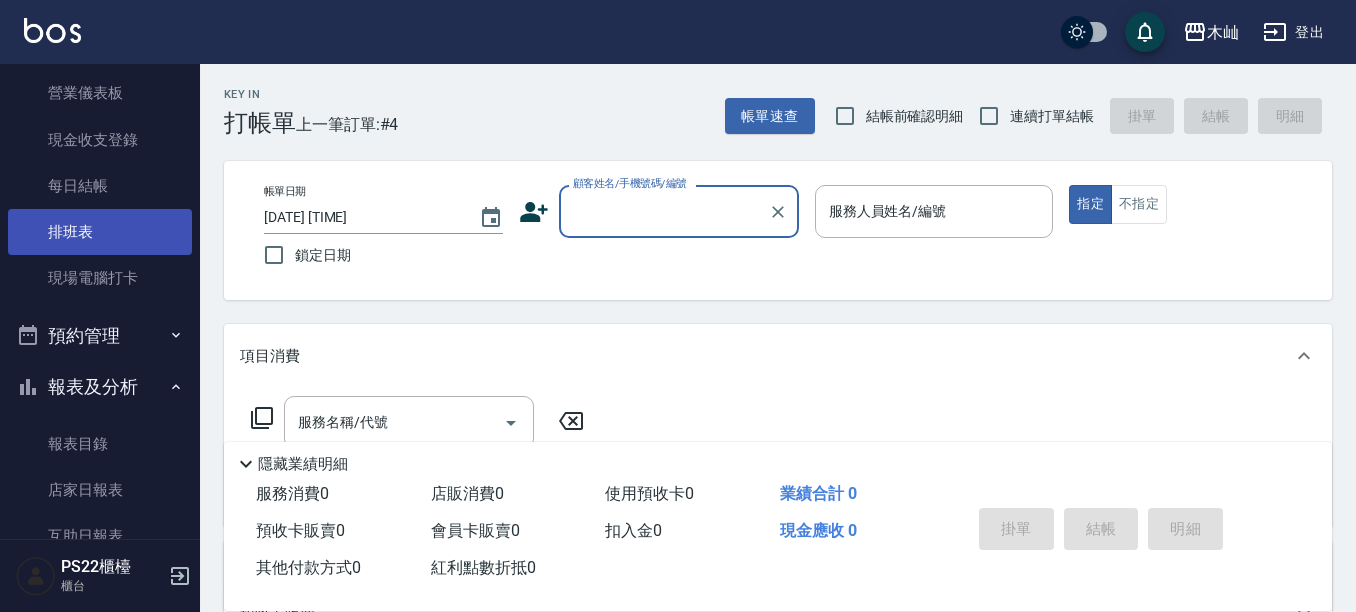 click on "排班表" at bounding box center (100, 232) 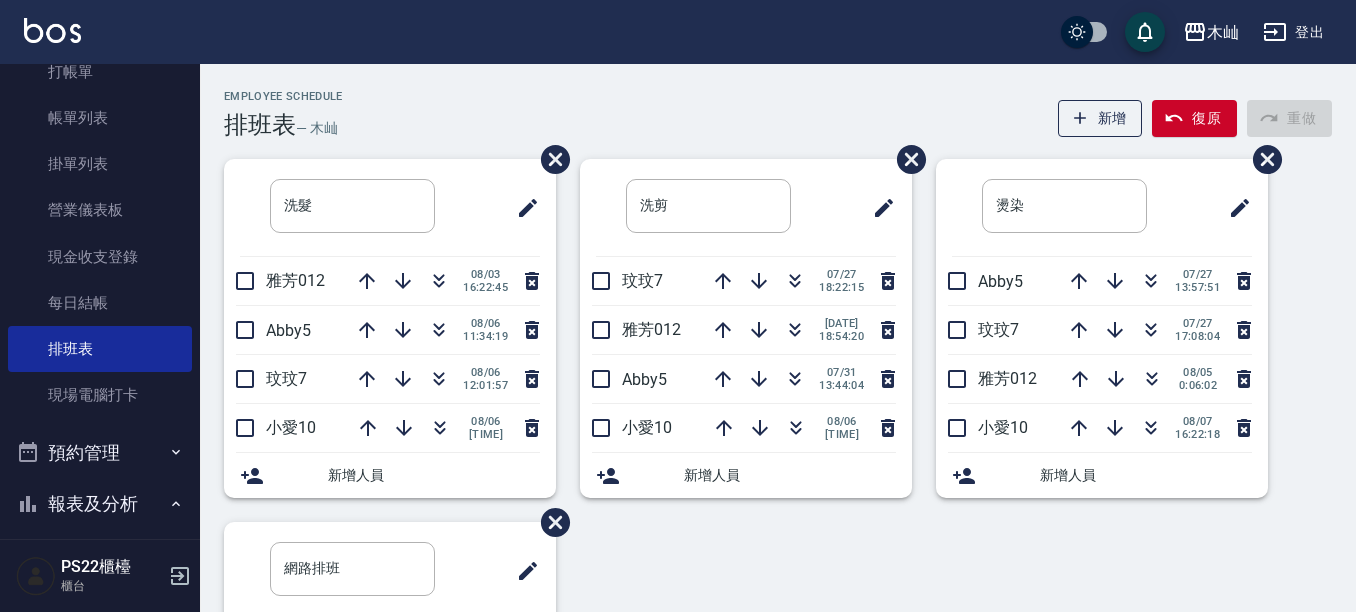 scroll, scrollTop: 0, scrollLeft: 0, axis: both 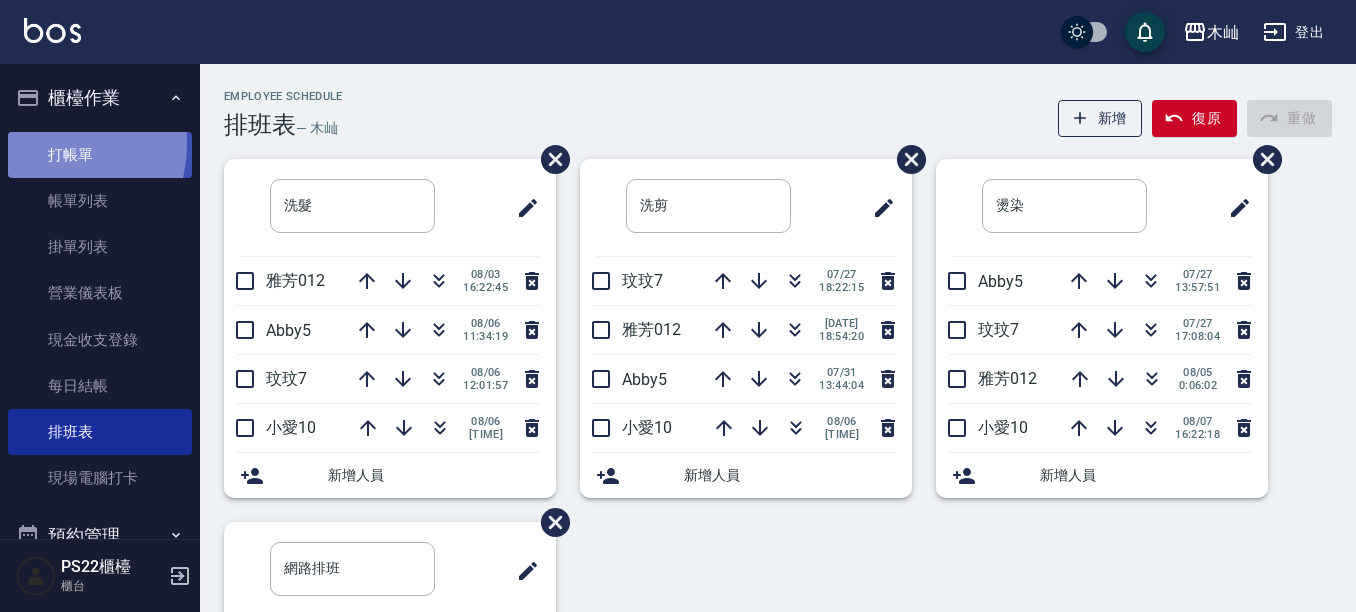 click on "打帳單" at bounding box center [100, 155] 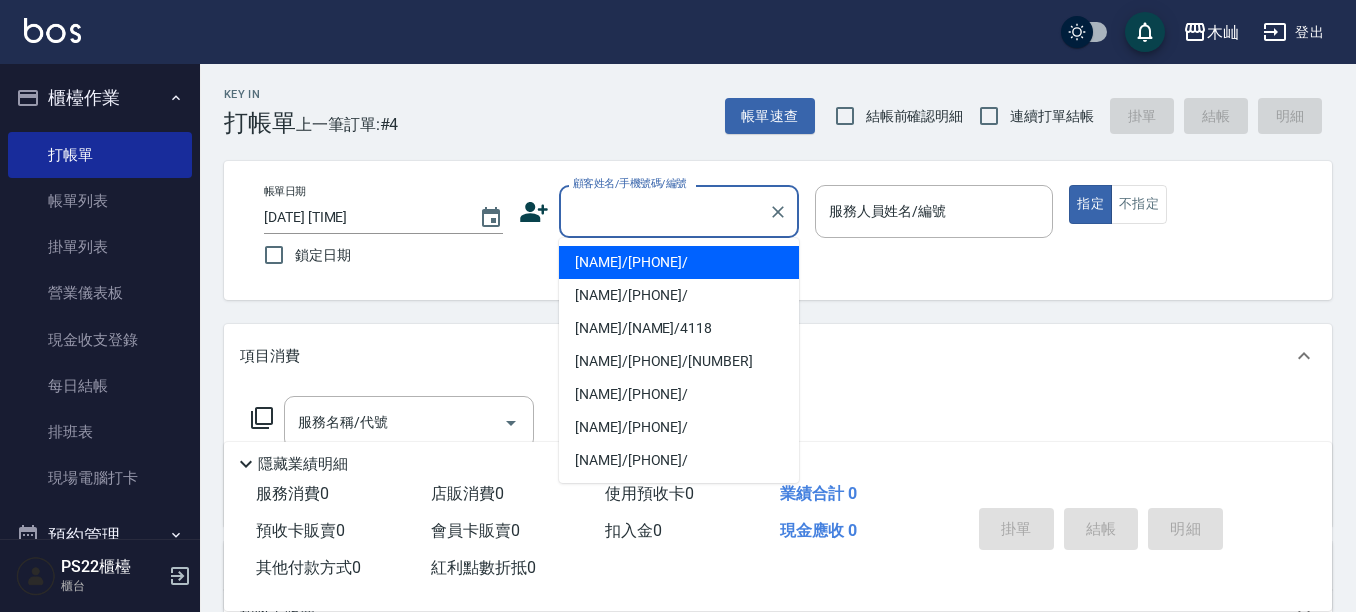click on "顧客姓名/手機號碼/編號" at bounding box center [664, 211] 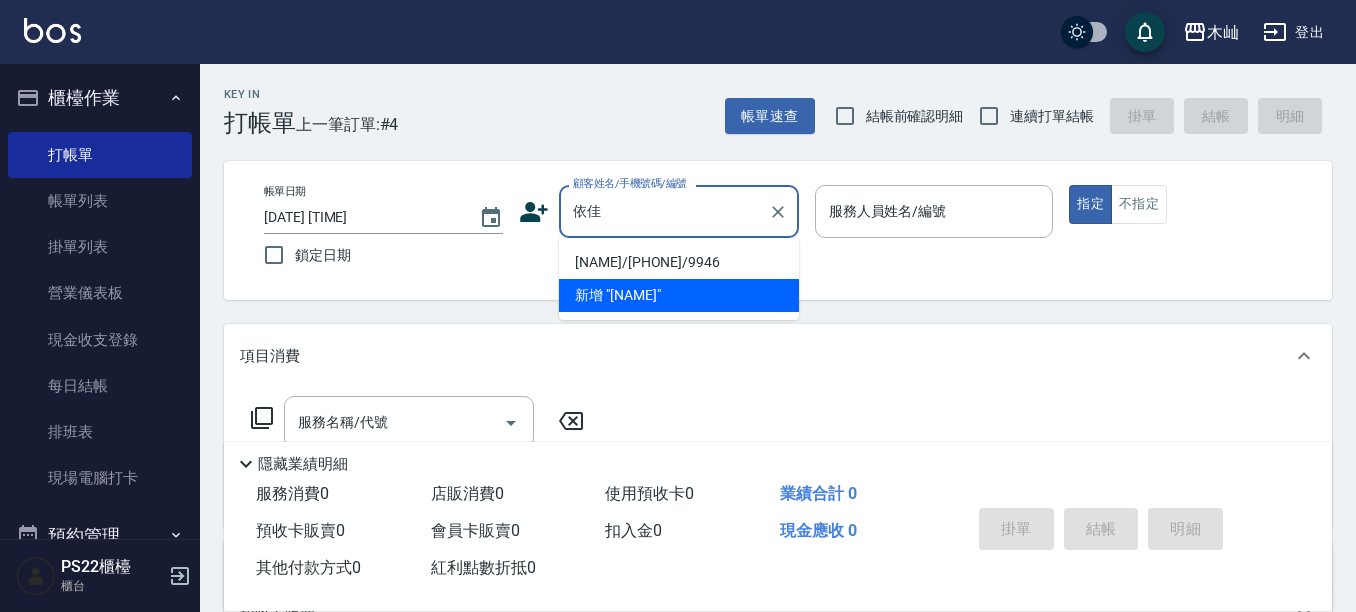 click on "[NAME]/[PHONE]/9946" at bounding box center (679, 262) 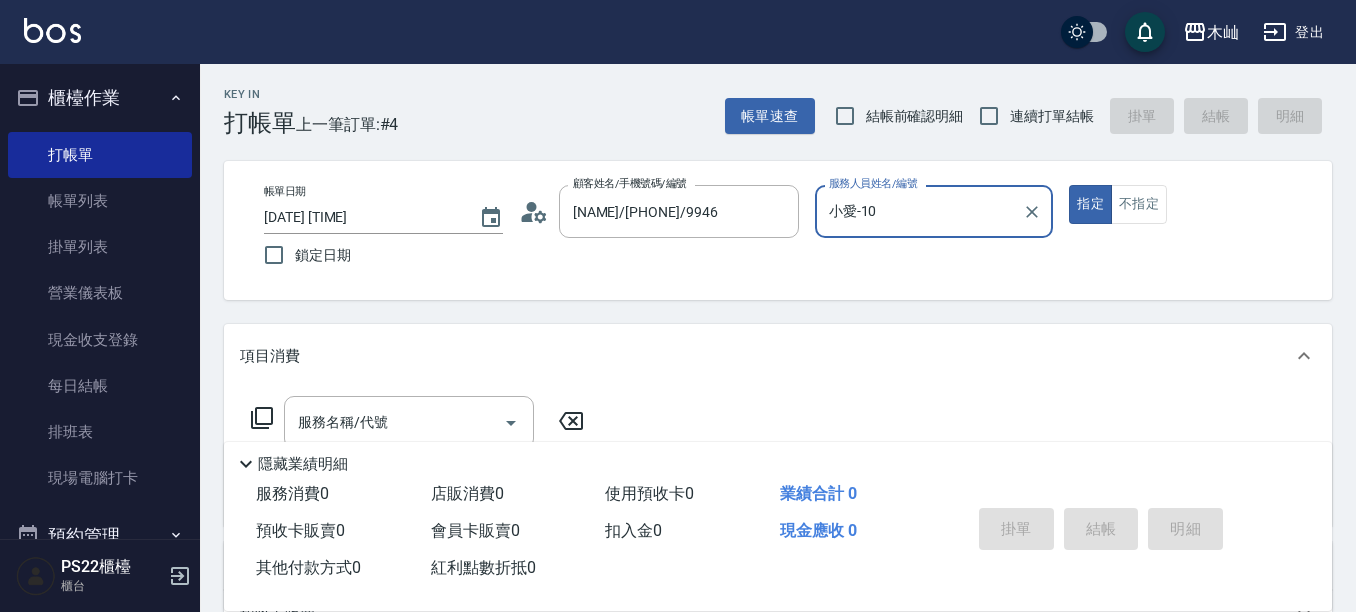 type on "小愛-10" 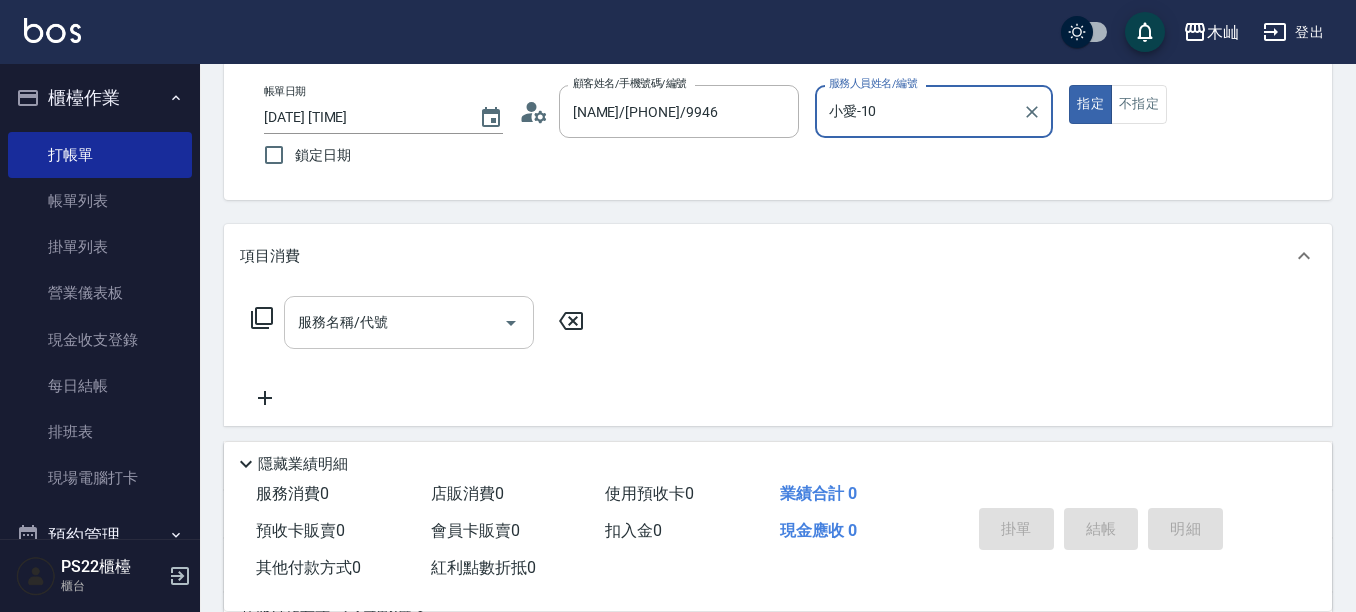 click on "服務名稱/代號" at bounding box center (394, 322) 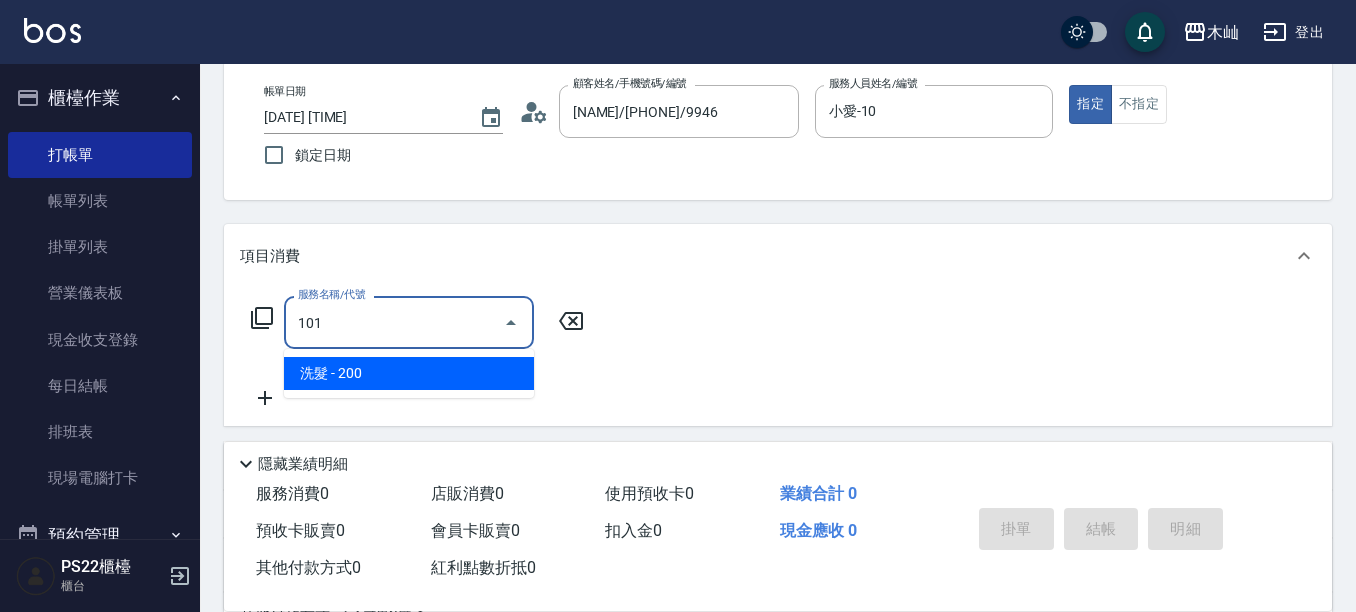 type on "洗髮(101)" 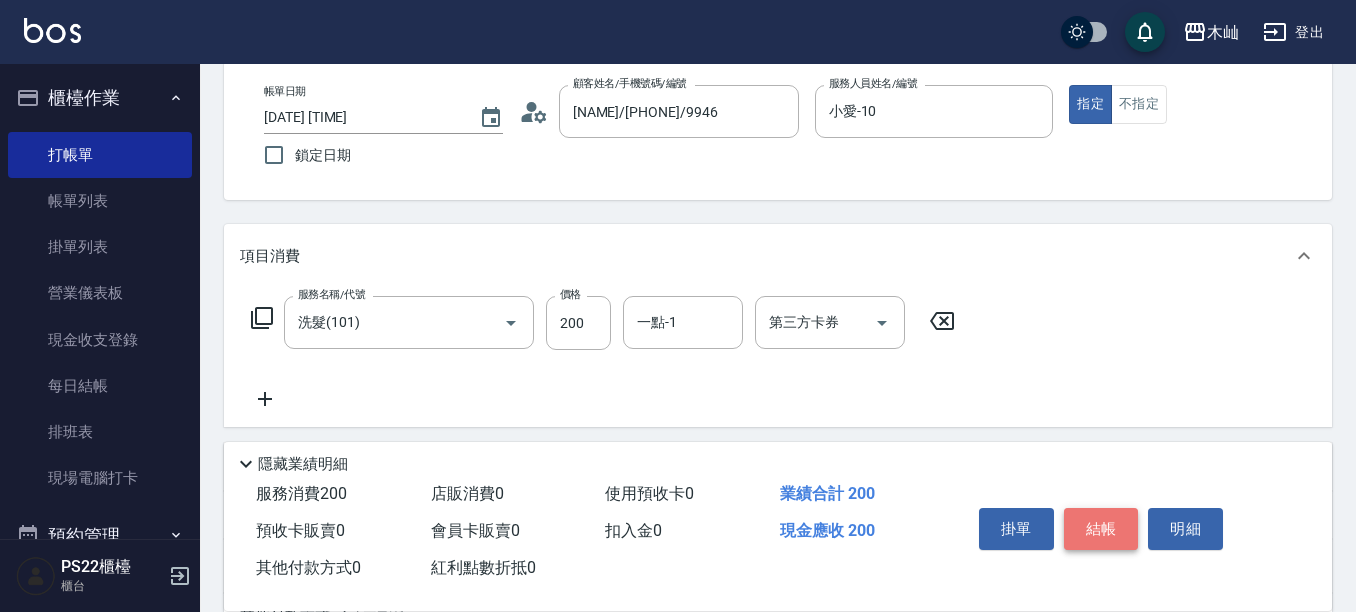 click on "結帳" at bounding box center [1101, 529] 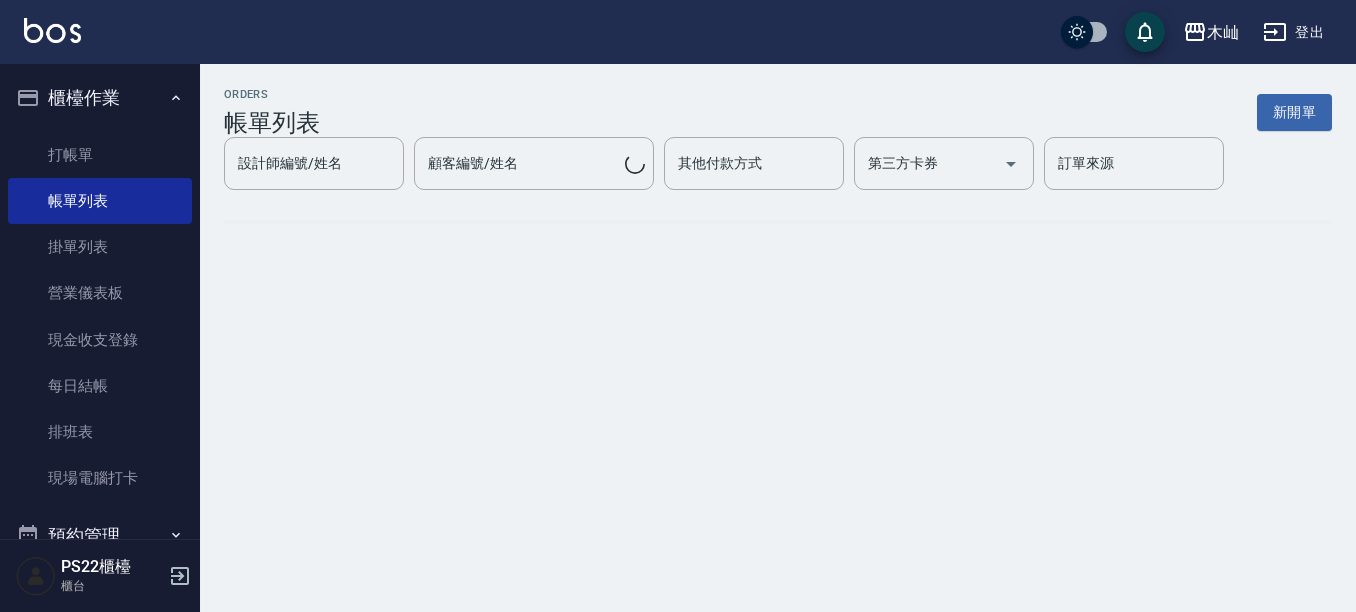 scroll, scrollTop: 0, scrollLeft: 0, axis: both 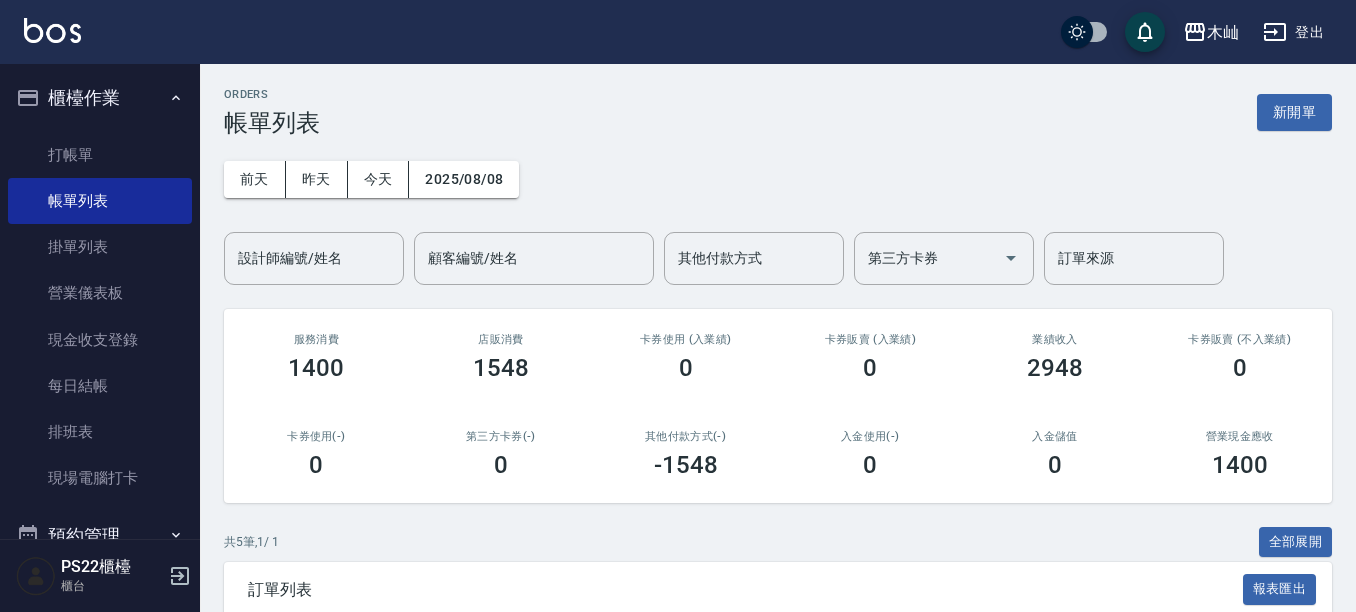 click on "業績收入 2948" at bounding box center (1055, 357) 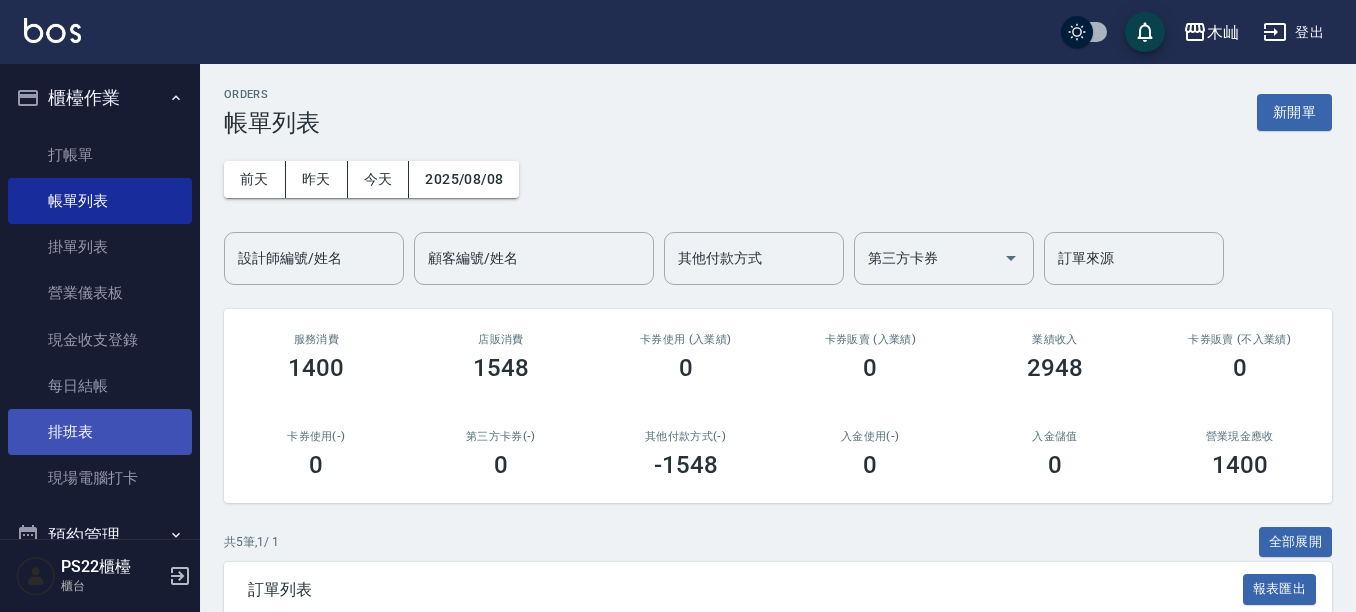 click on "排班表" at bounding box center (100, 432) 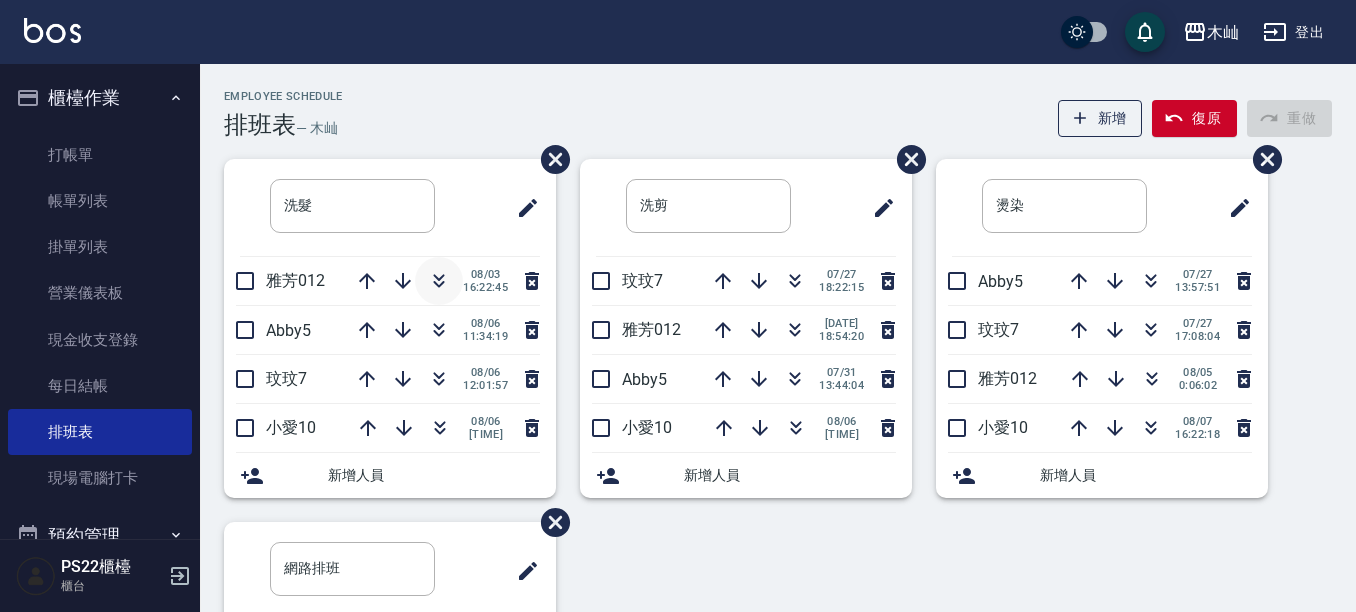 click 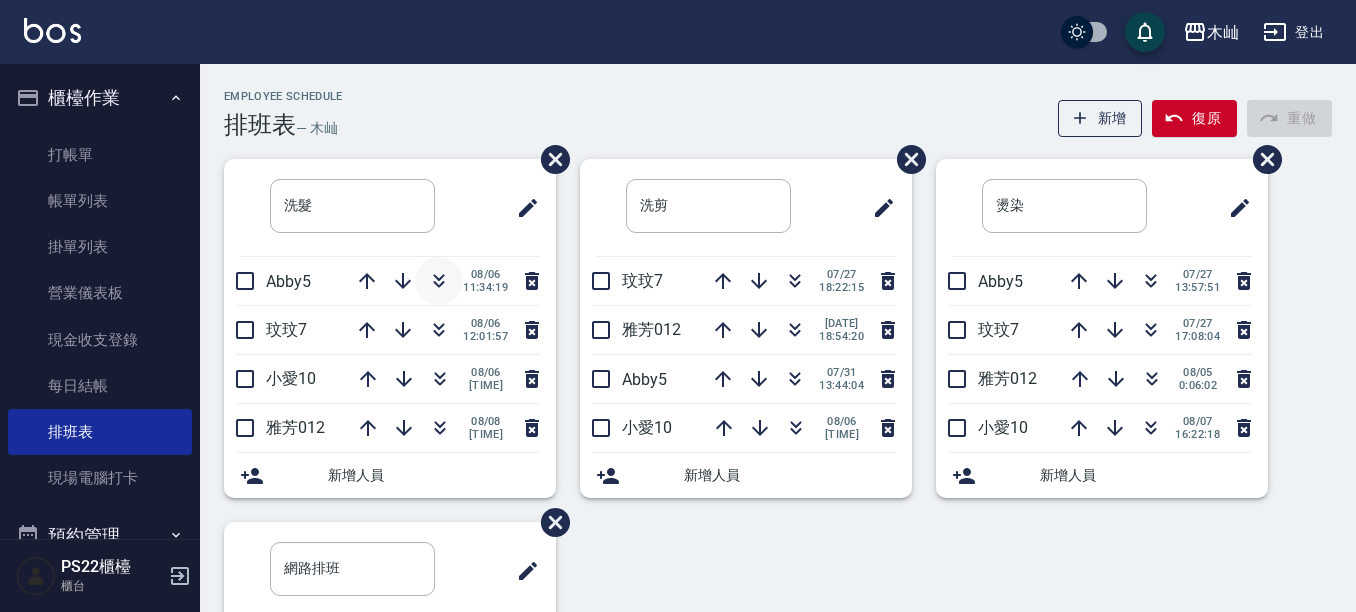 click 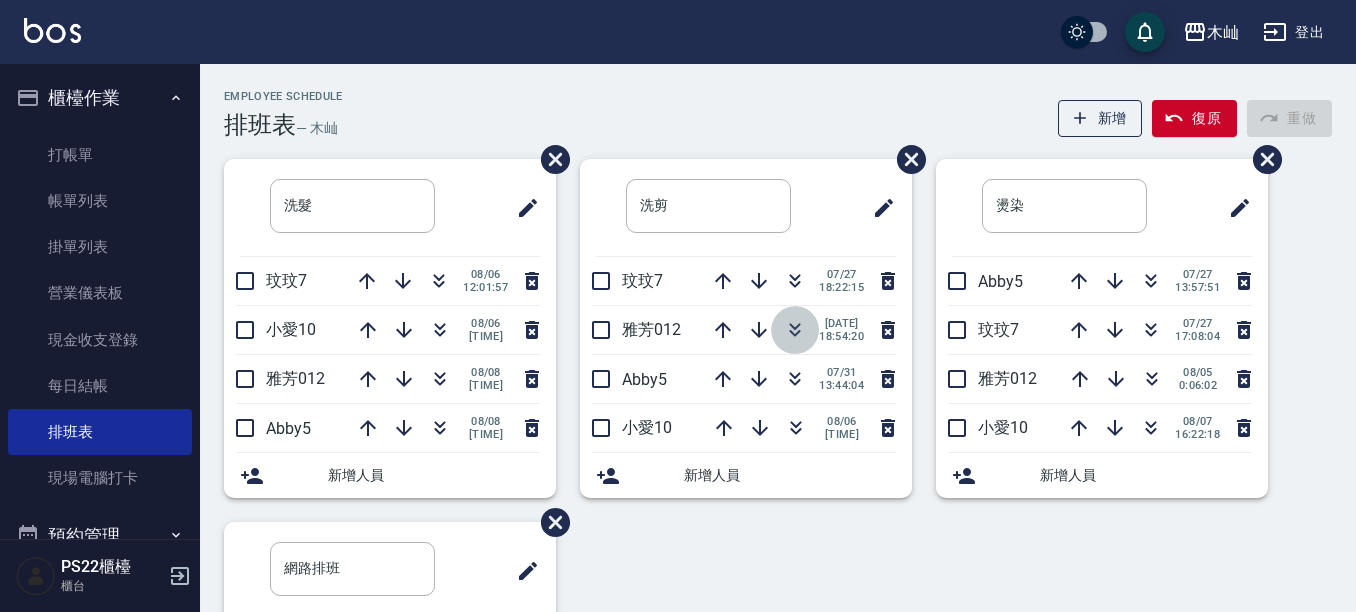 click 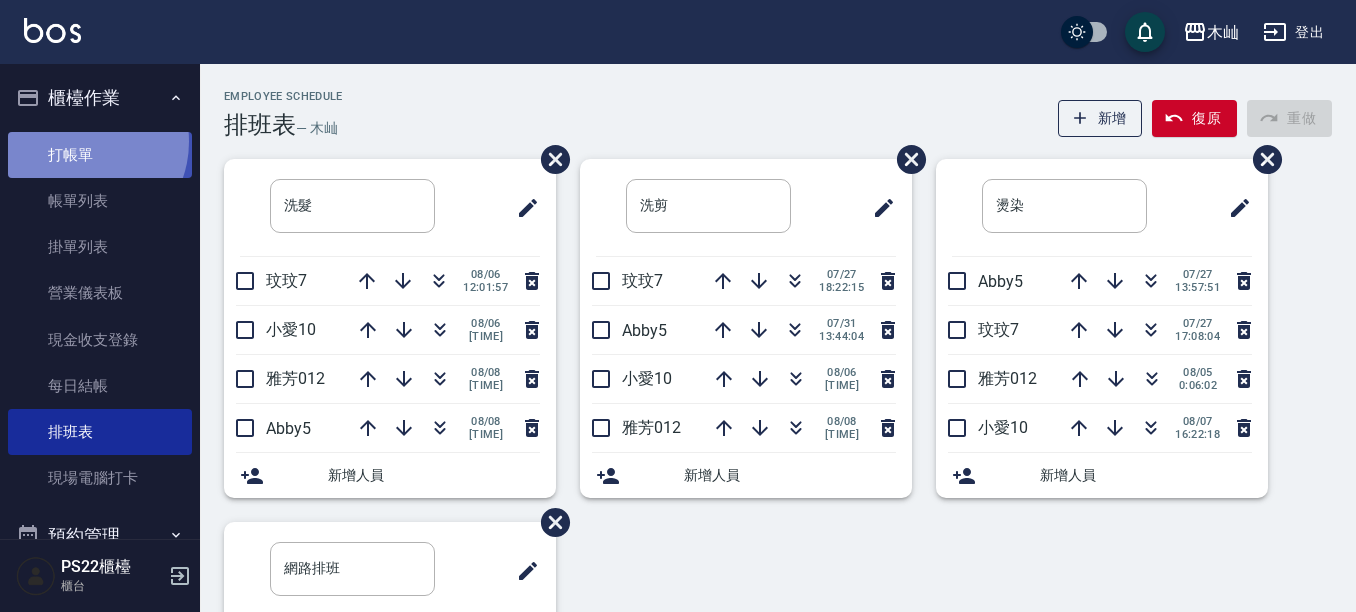 click on "打帳單" at bounding box center [100, 155] 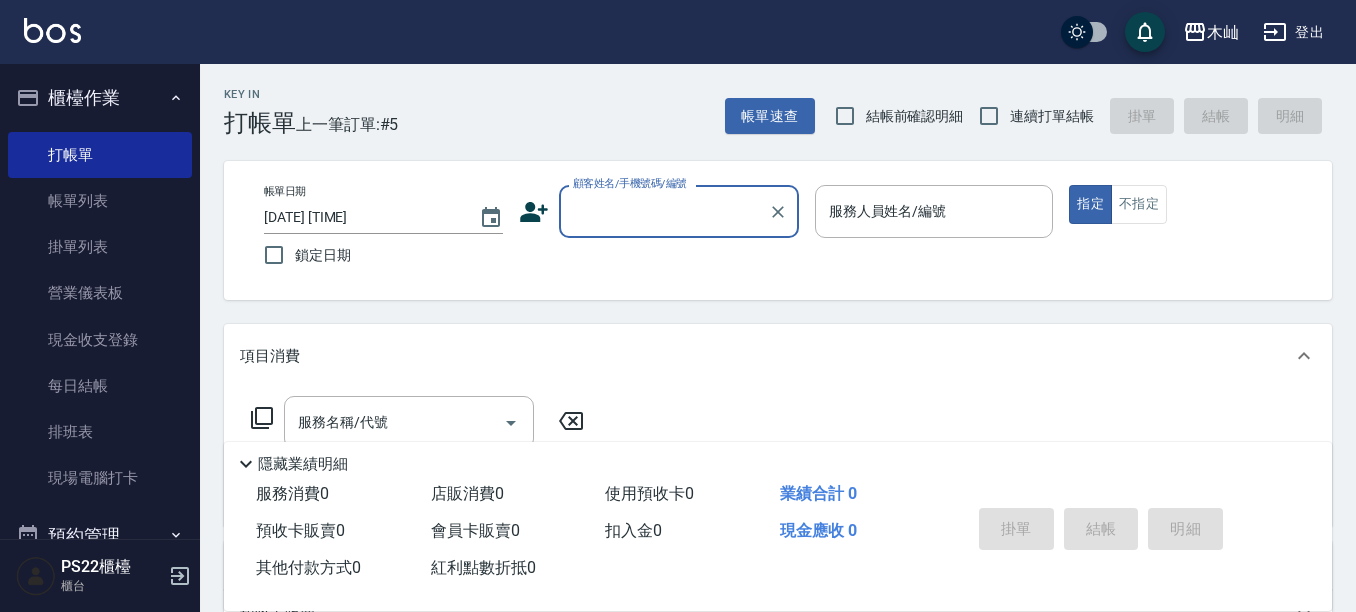 click on "顧客姓名/手機號碼/編號" at bounding box center [664, 211] 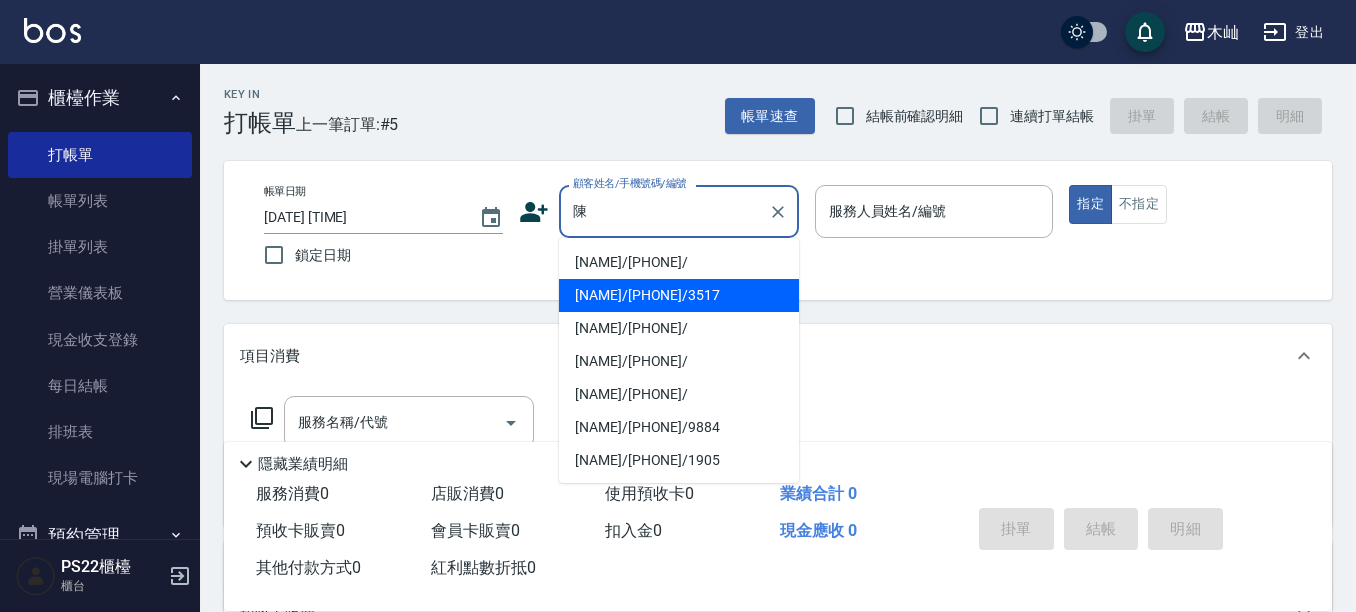 click on "[NAME]/[PHONE]/3517" at bounding box center (679, 295) 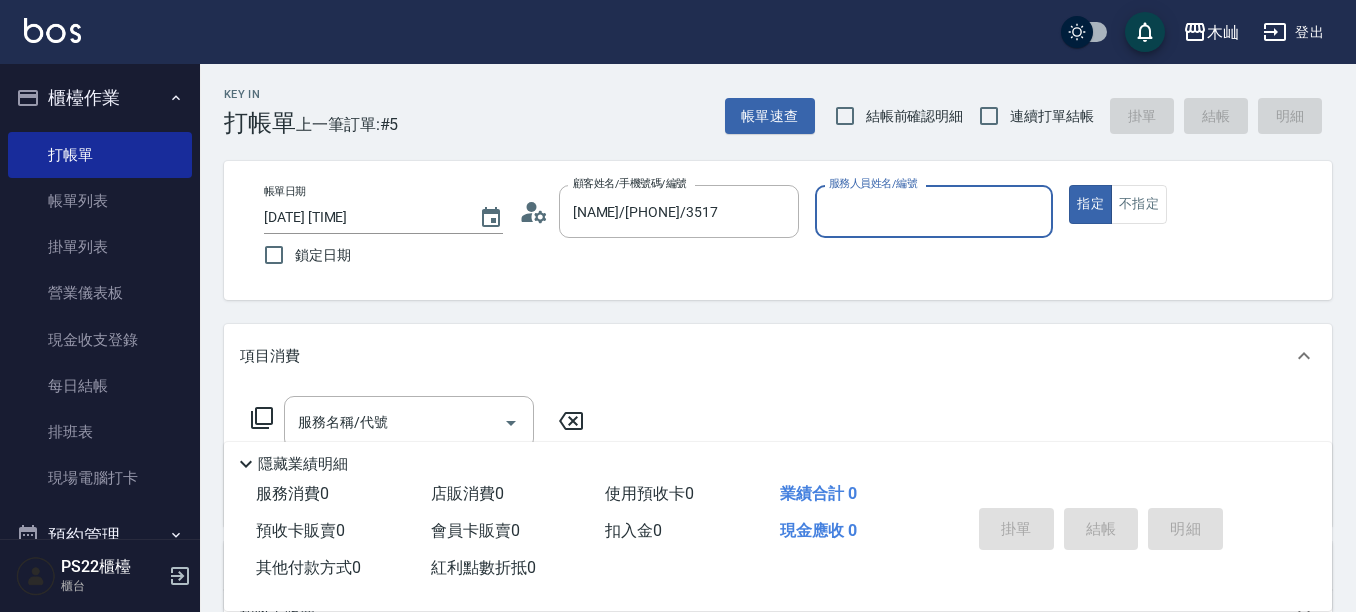 type on "雅芳-012" 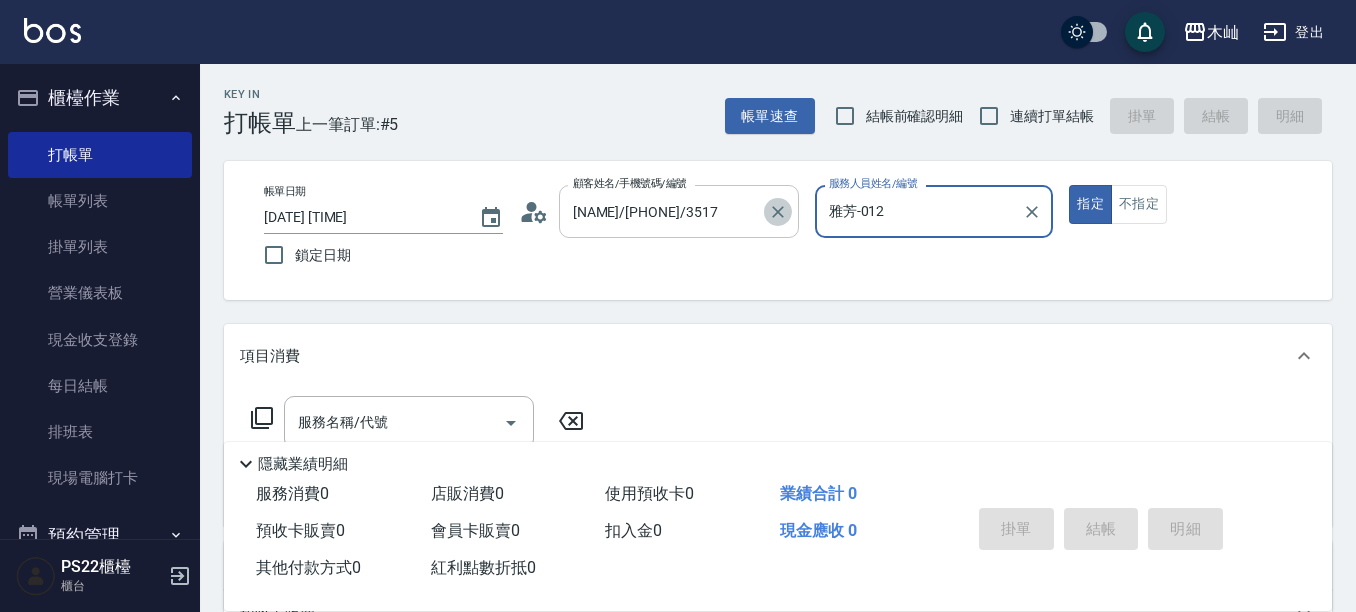 click 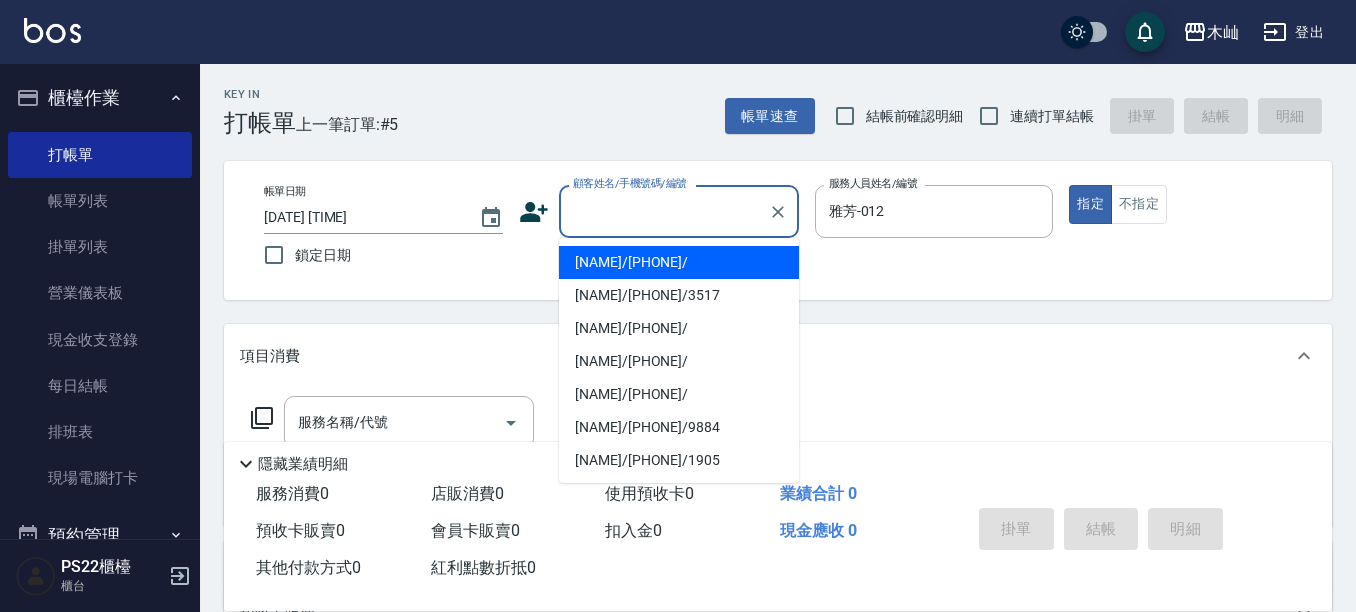 click on "顧客姓名/手機號碼/編號" at bounding box center (664, 211) 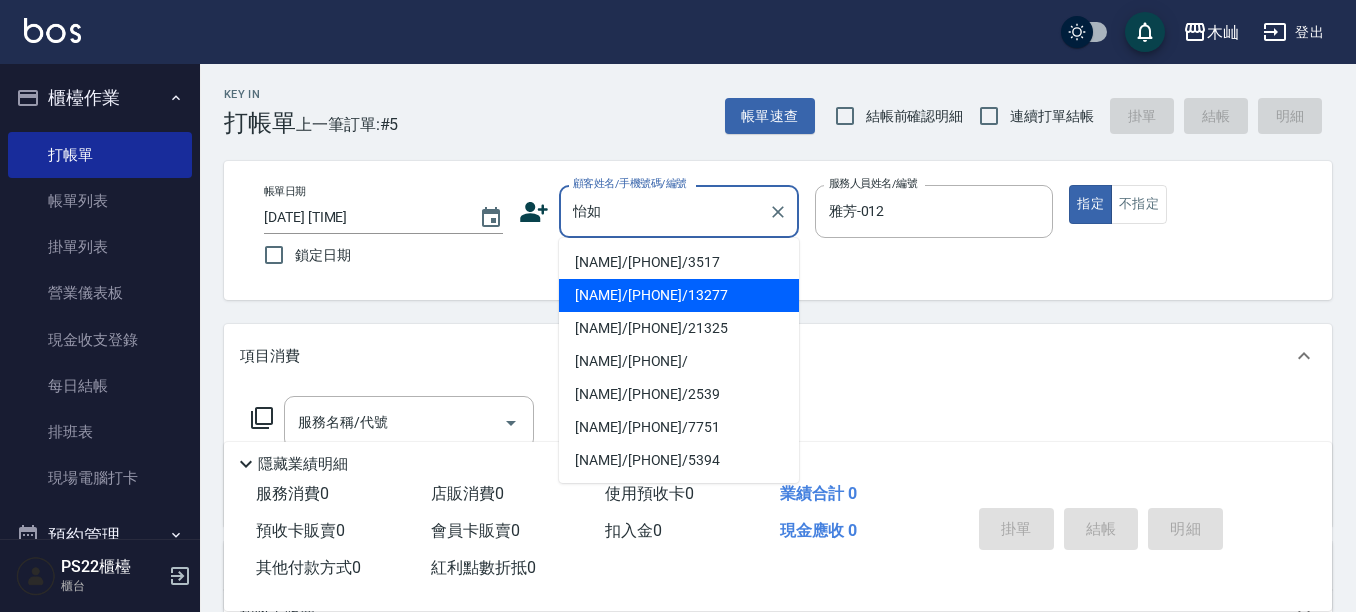 click on "[NAME]/[PHONE]/13277" at bounding box center [679, 295] 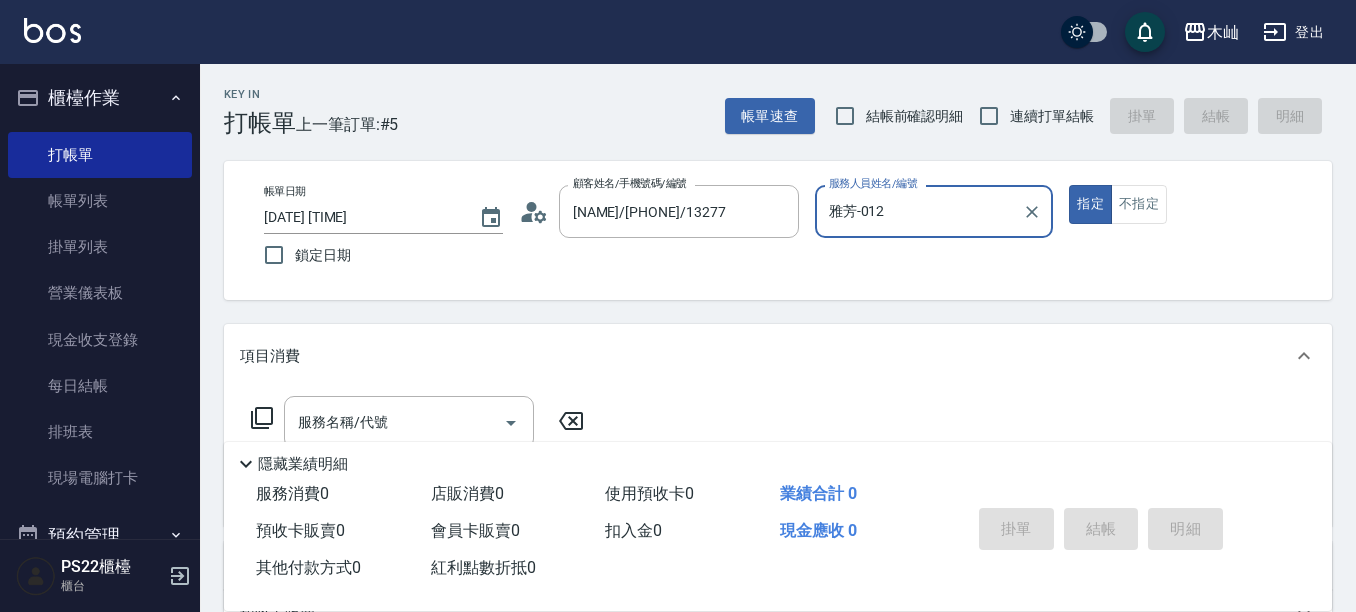 type on "小愛-10" 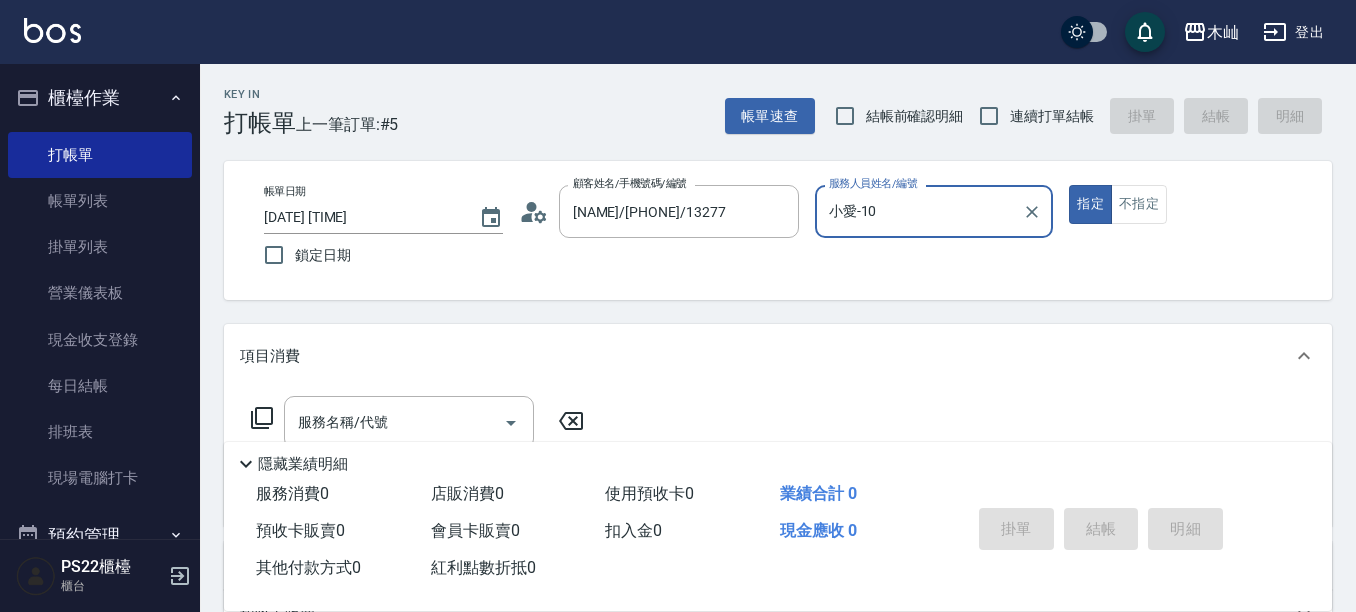 scroll, scrollTop: 100, scrollLeft: 0, axis: vertical 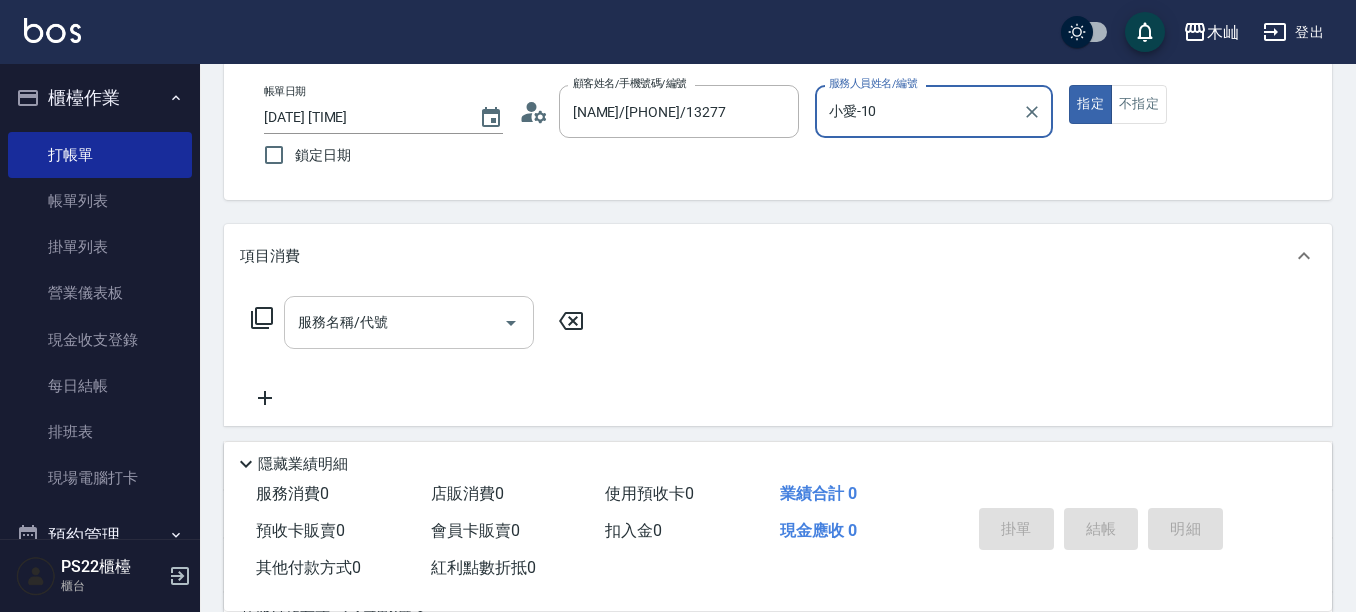 click on "服務名稱/代號" at bounding box center [394, 322] 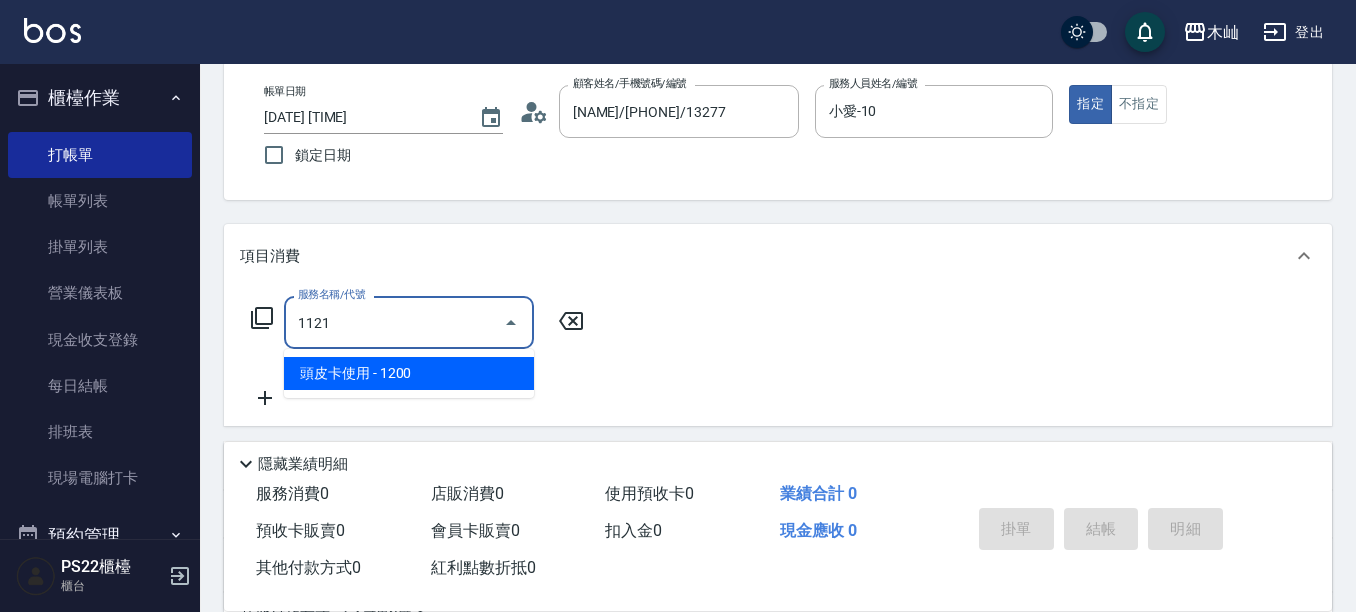 type on "頭皮卡使用([TIME])" 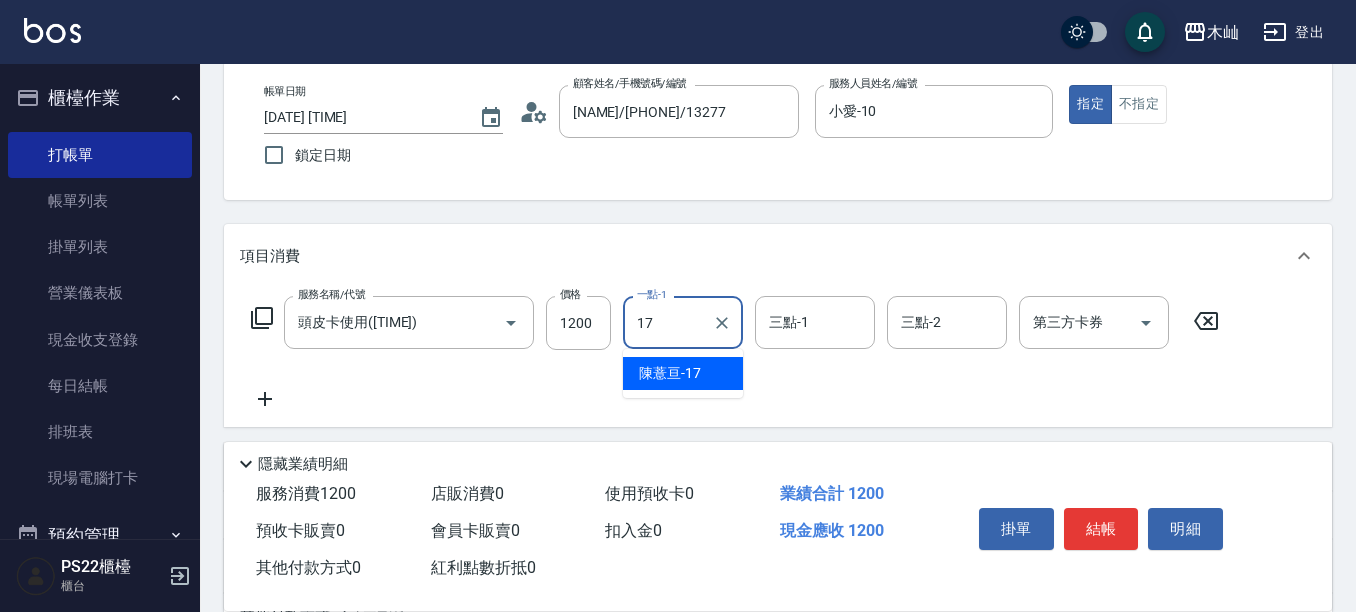 type on "[NAME]-17" 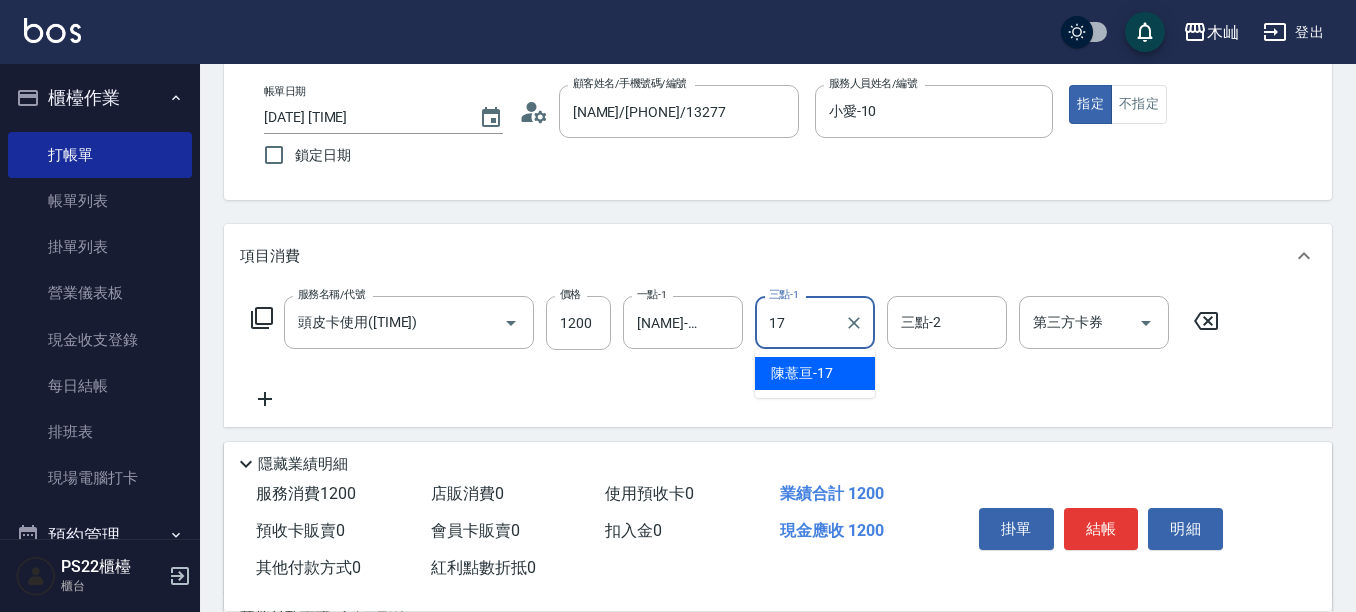 type on "[NAME]-17" 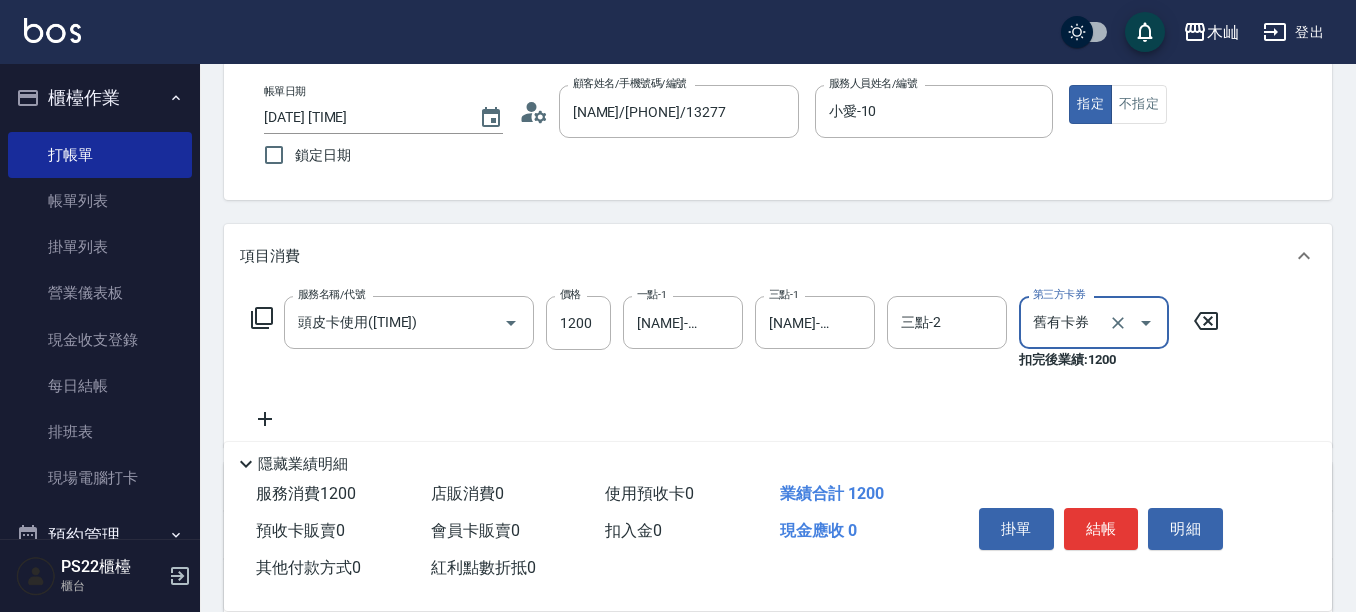 type on "舊有卡券" 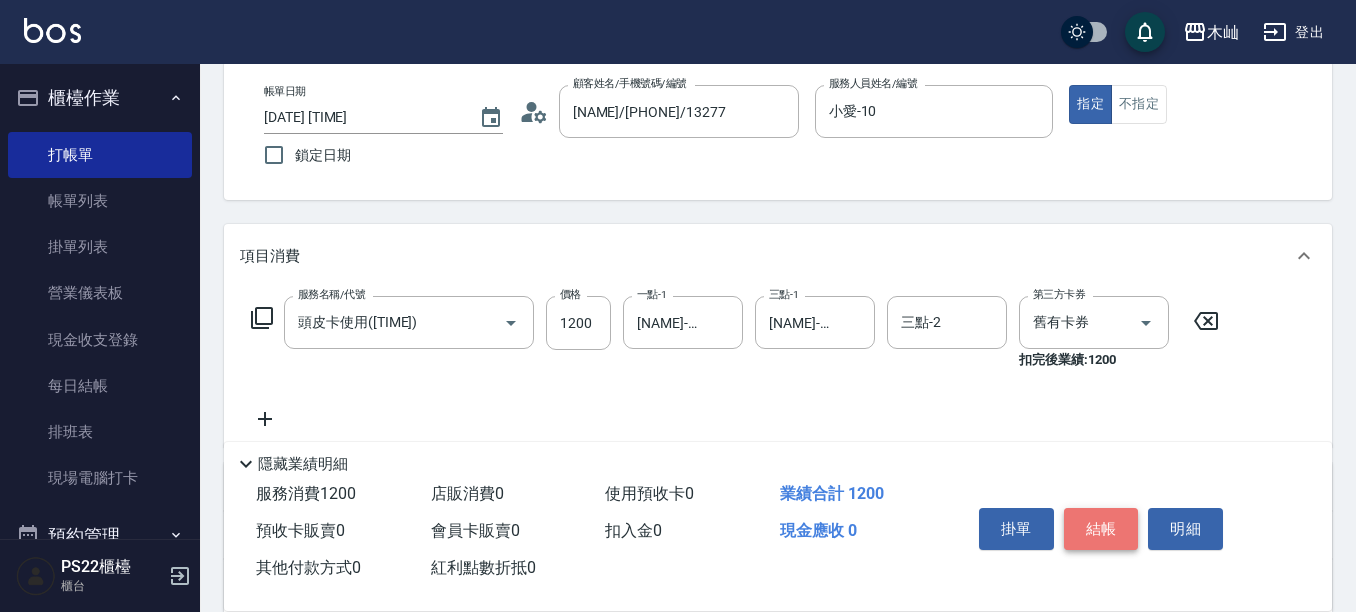 click on "結帳" at bounding box center [1101, 529] 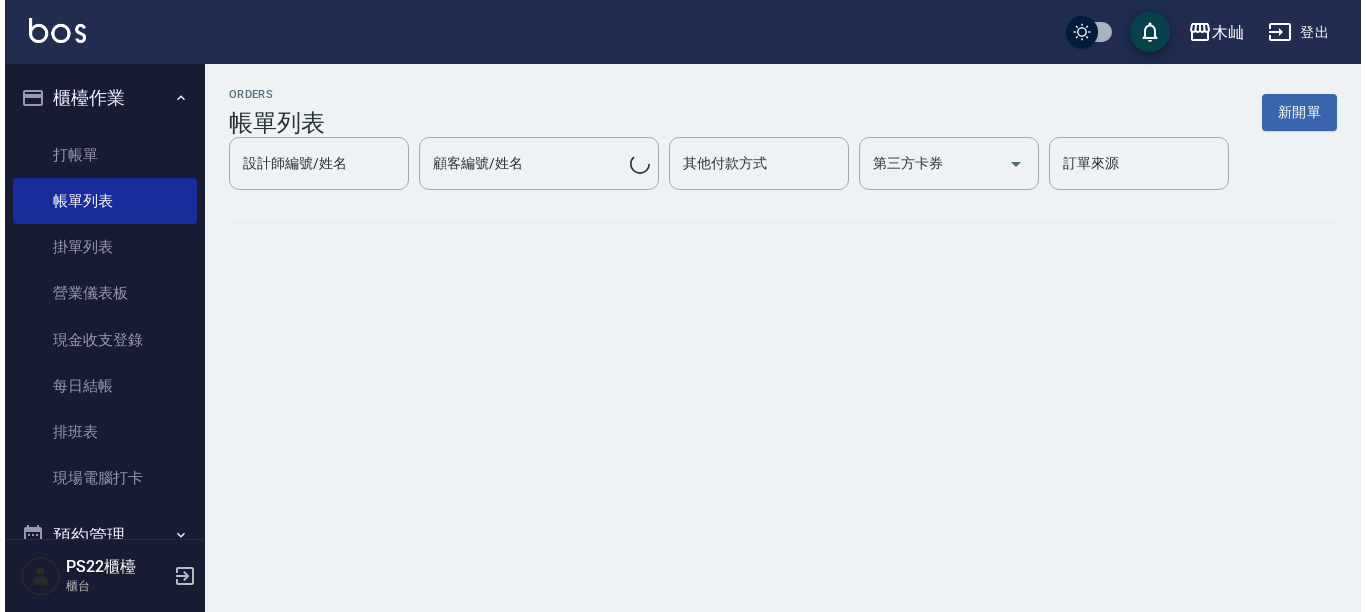 scroll, scrollTop: 0, scrollLeft: 0, axis: both 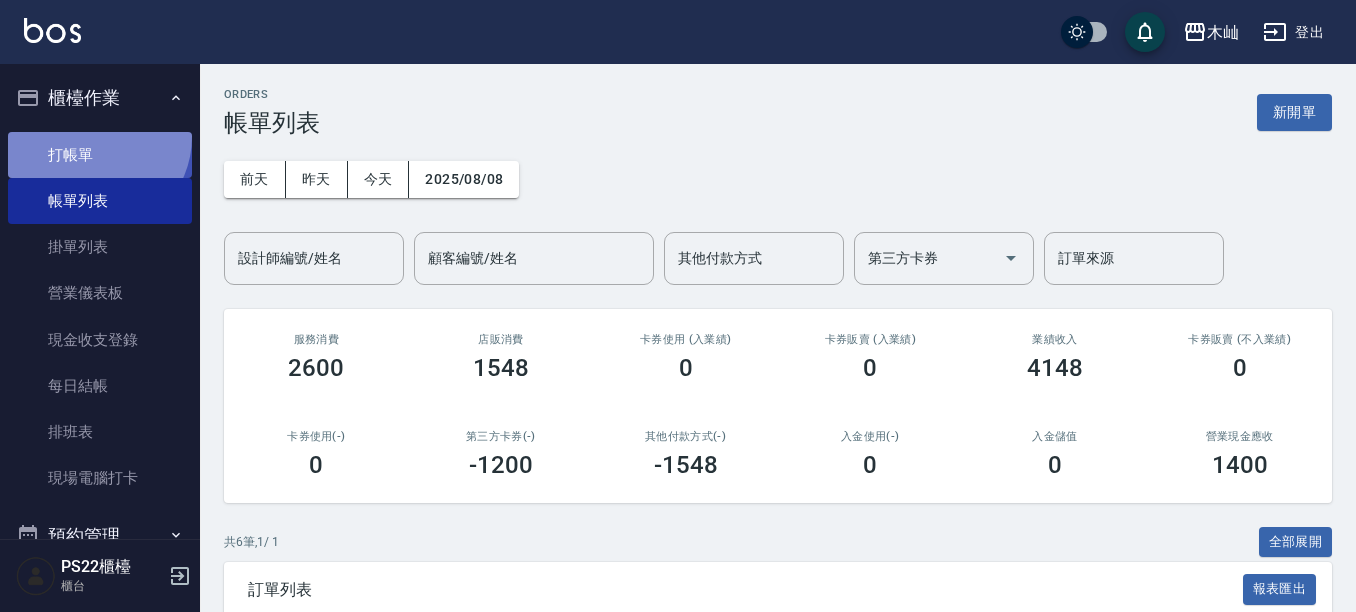 click on "打帳單" at bounding box center [100, 155] 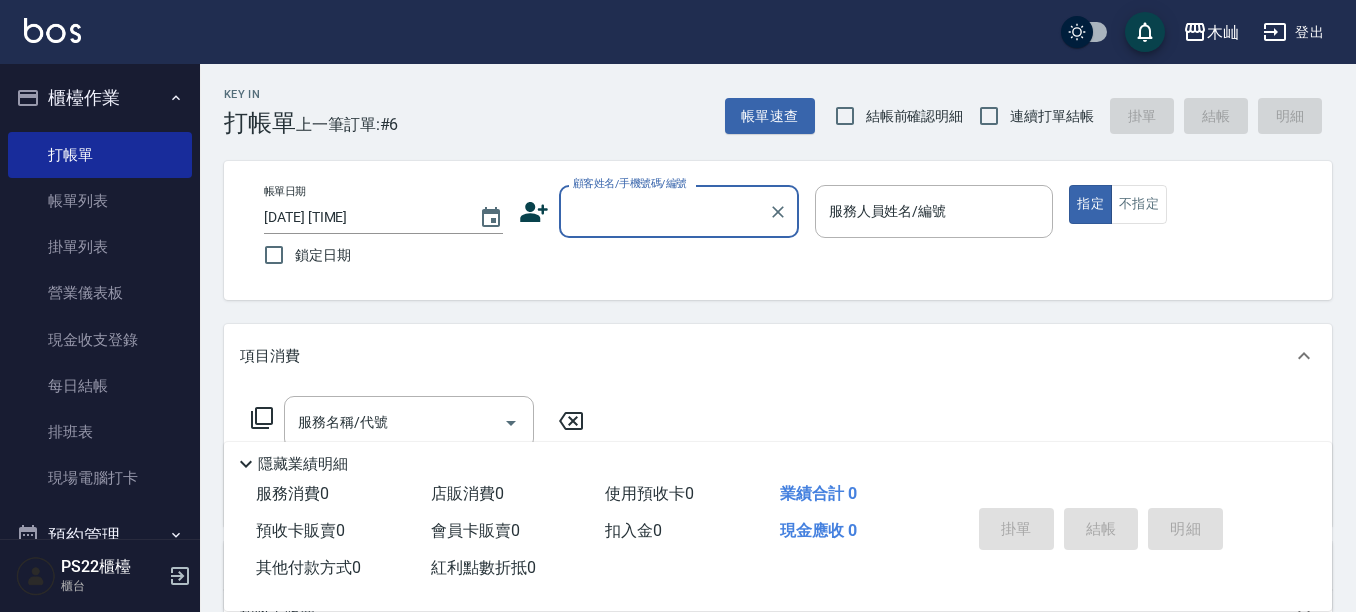 click 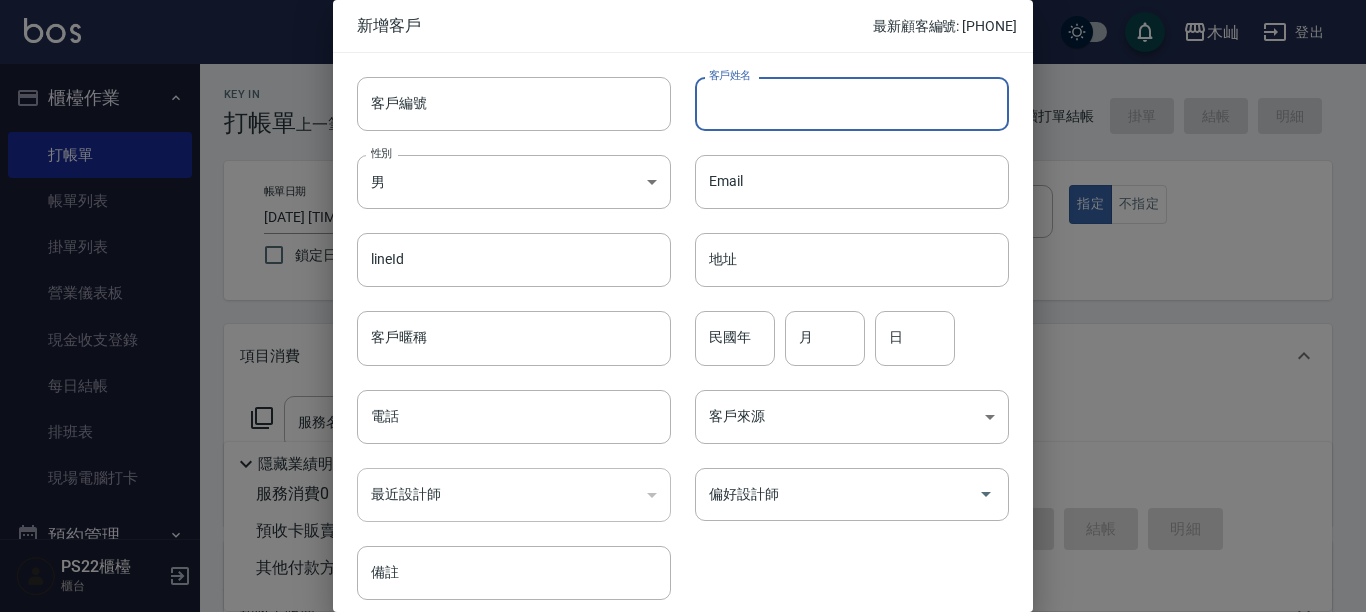 drag, startPoint x: 793, startPoint y: 93, endPoint x: 809, endPoint y: 80, distance: 20.615528 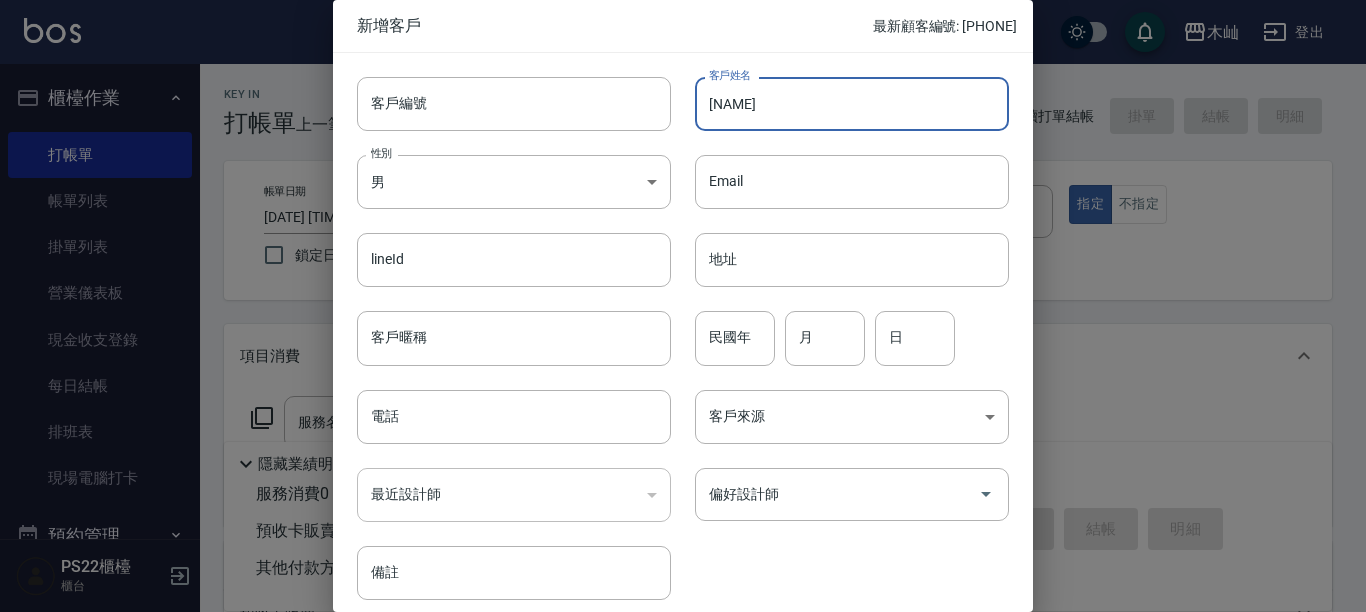 type on "[NAME]" 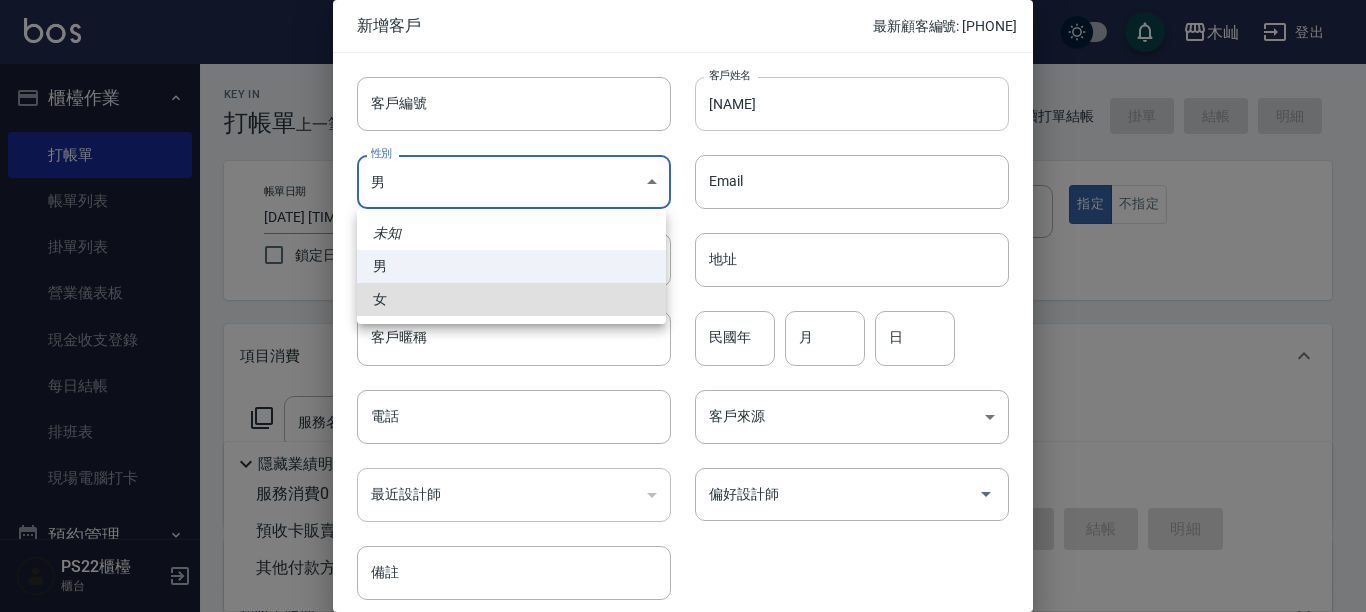 type 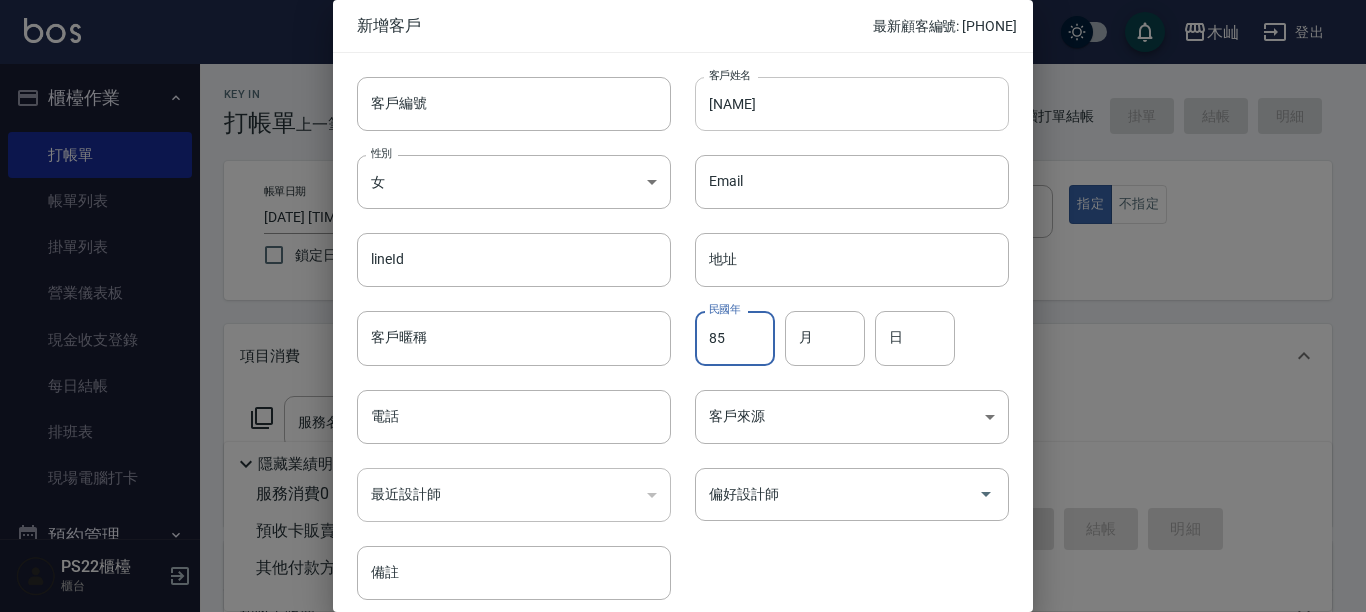 type on "85" 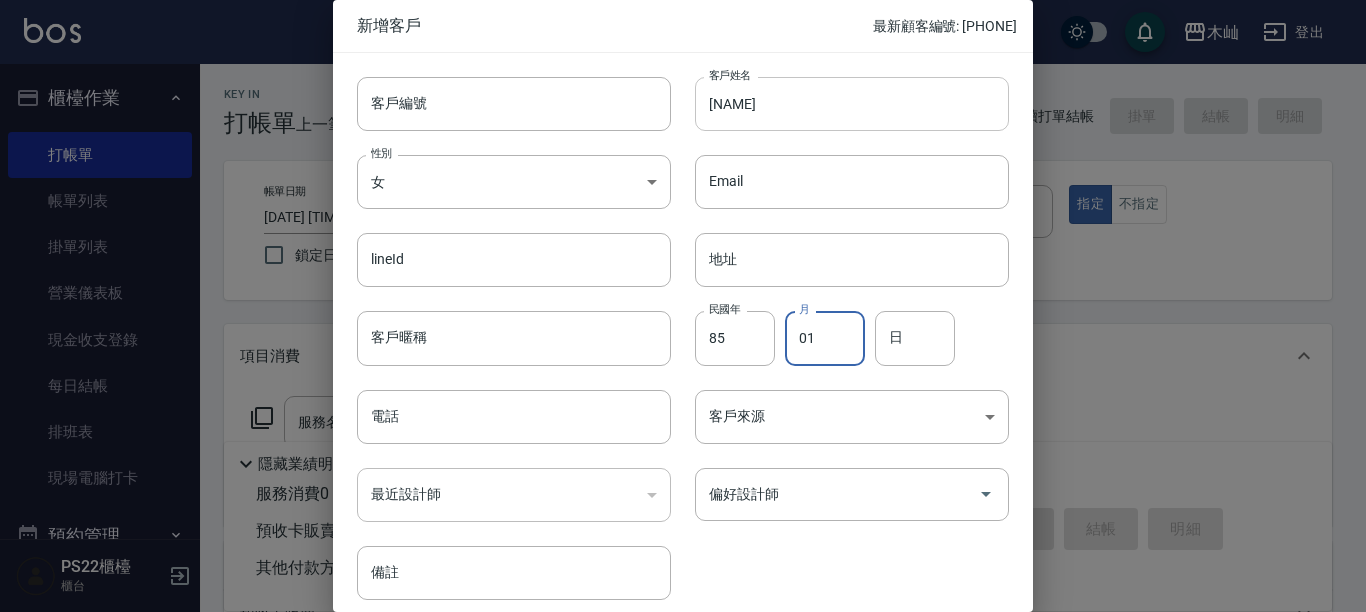 type on "01" 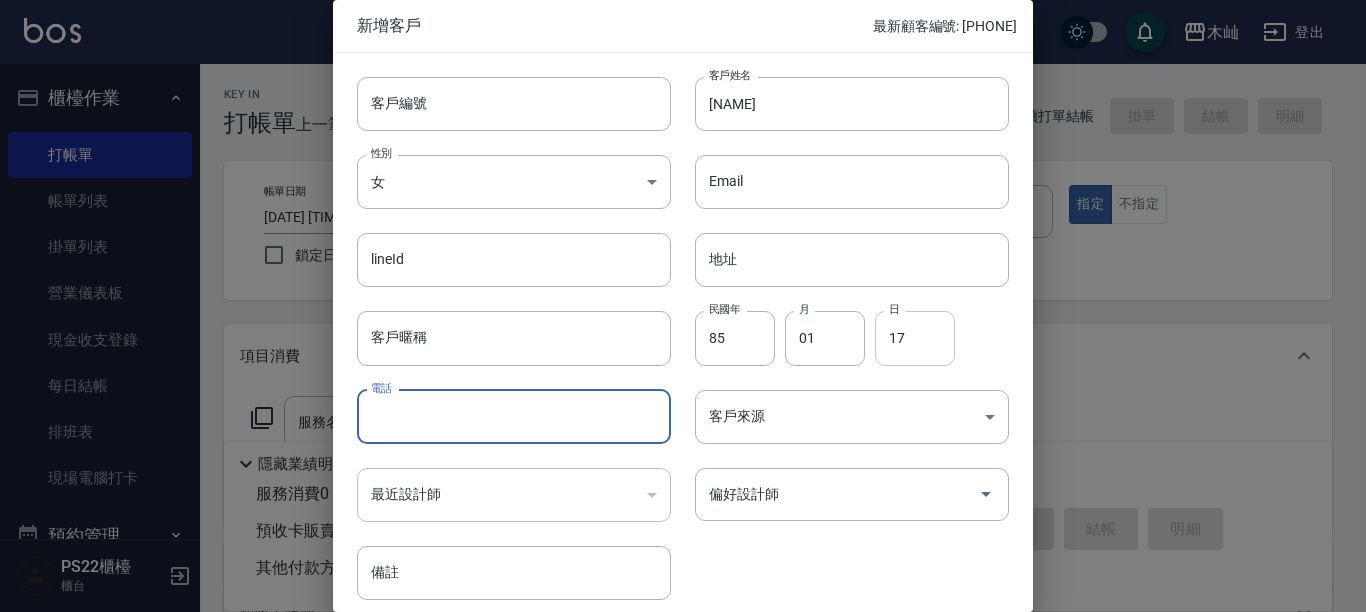 click on "17" at bounding box center (915, 338) 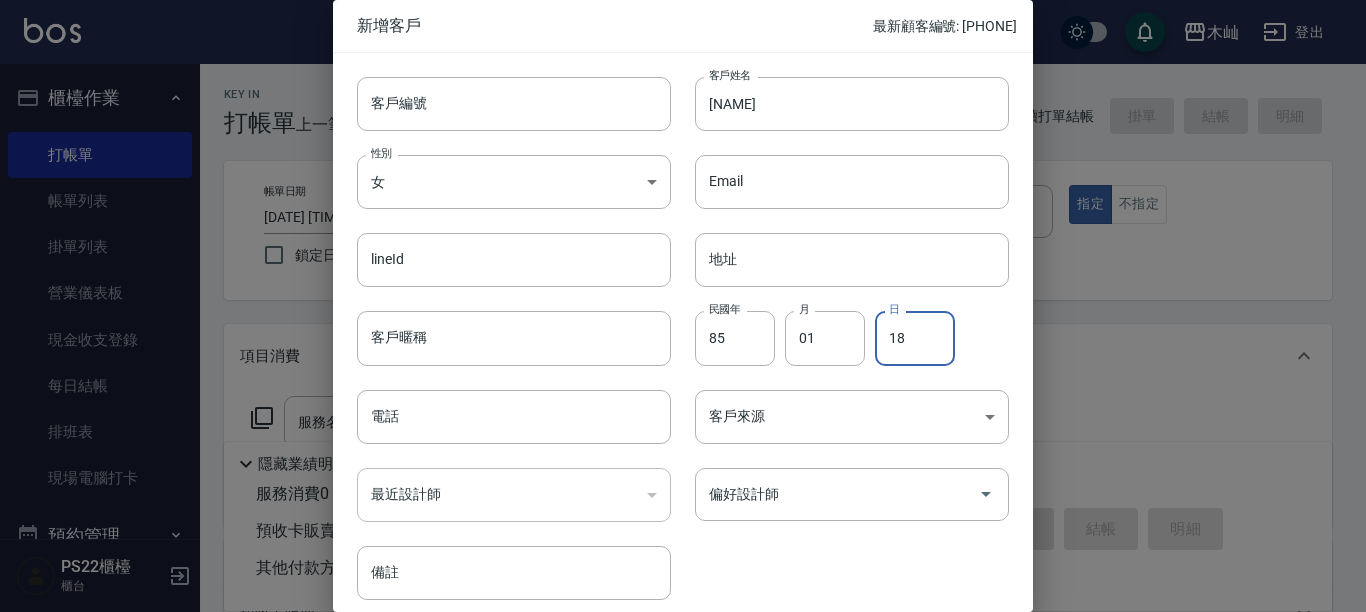type on "18" 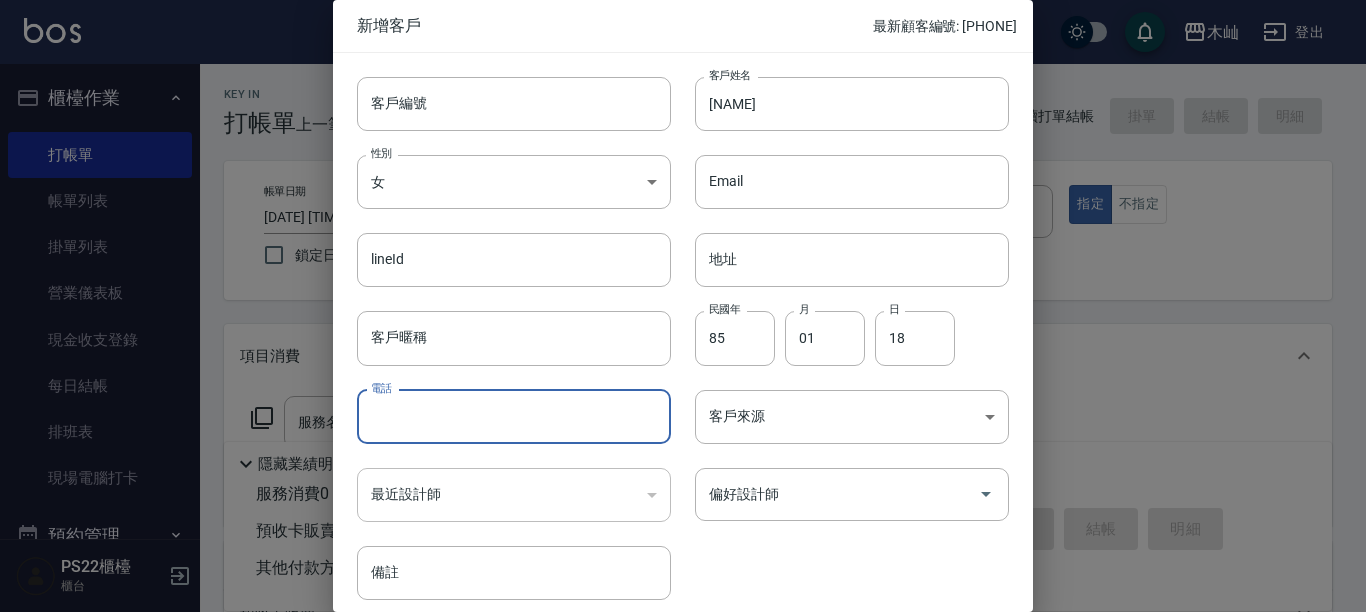 click on "電話" at bounding box center (514, 417) 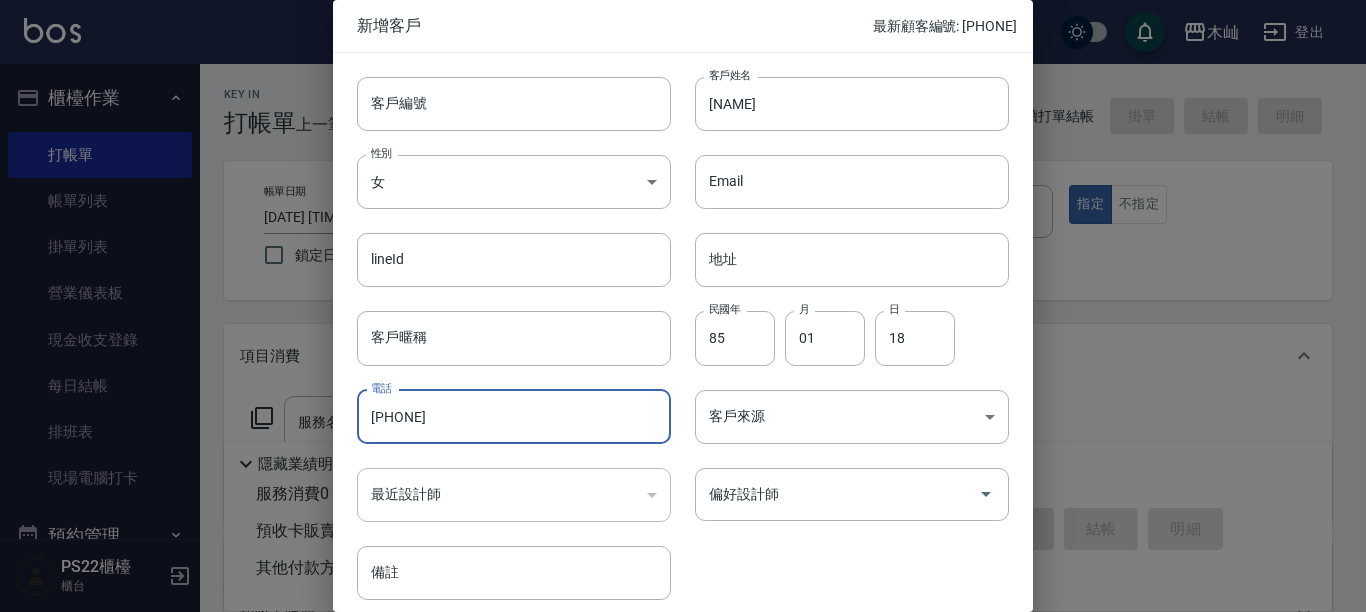 type on "[PHONE]" 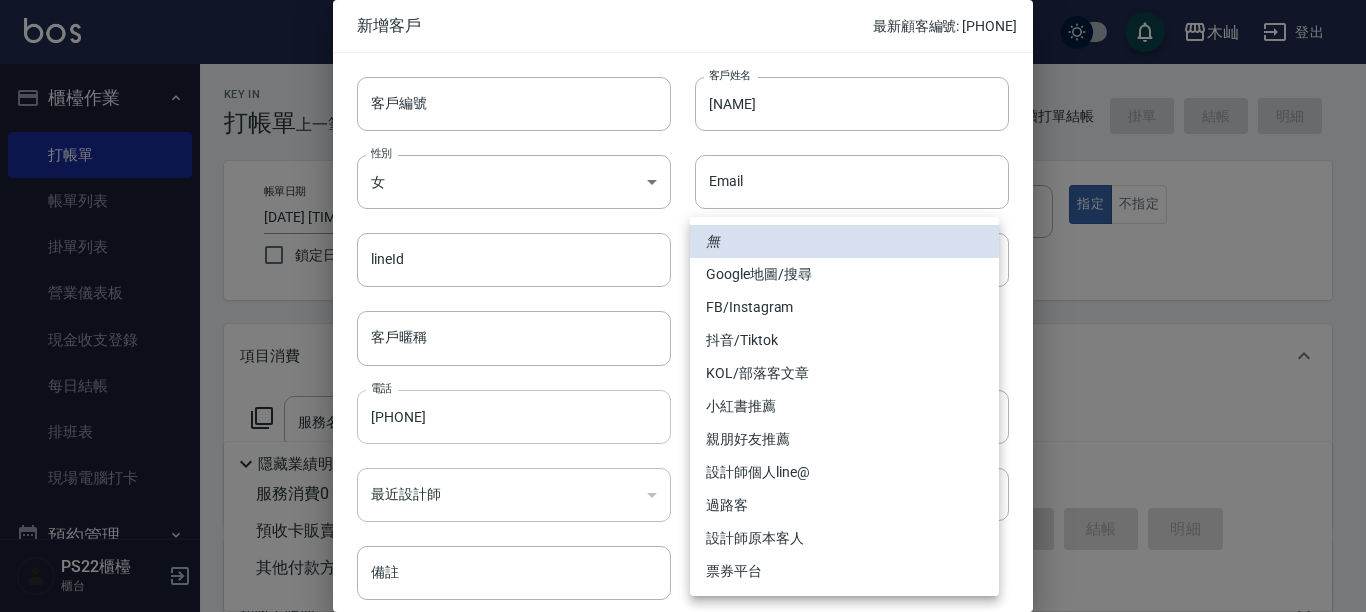 type 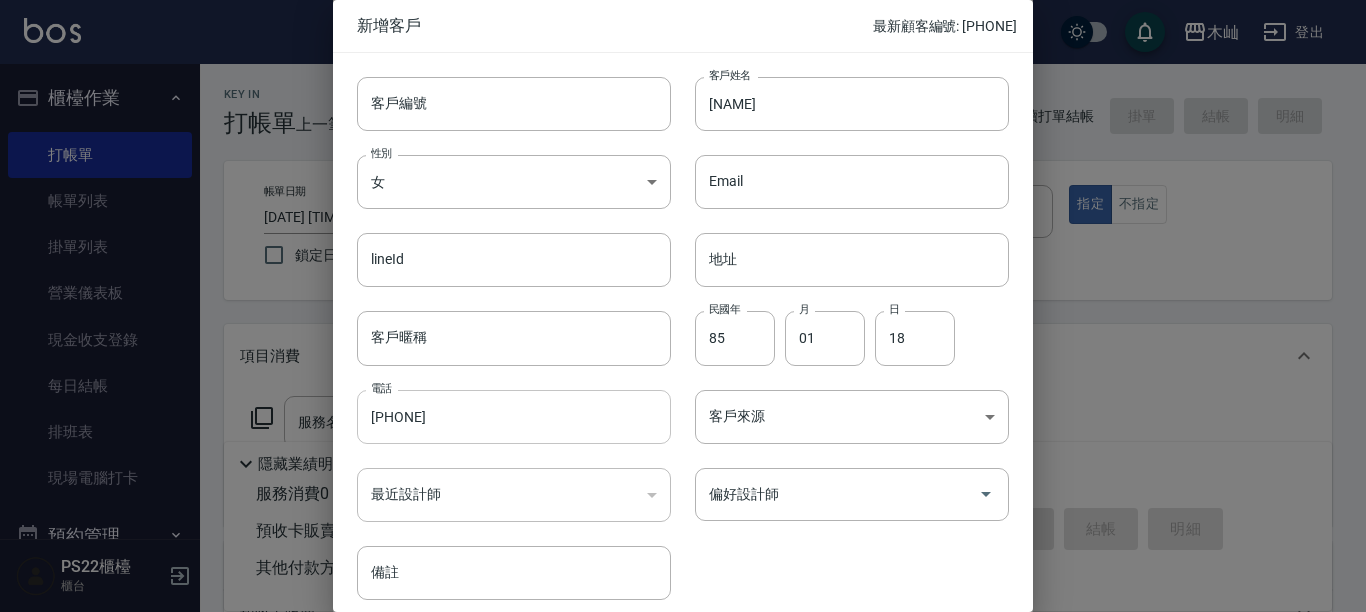 type 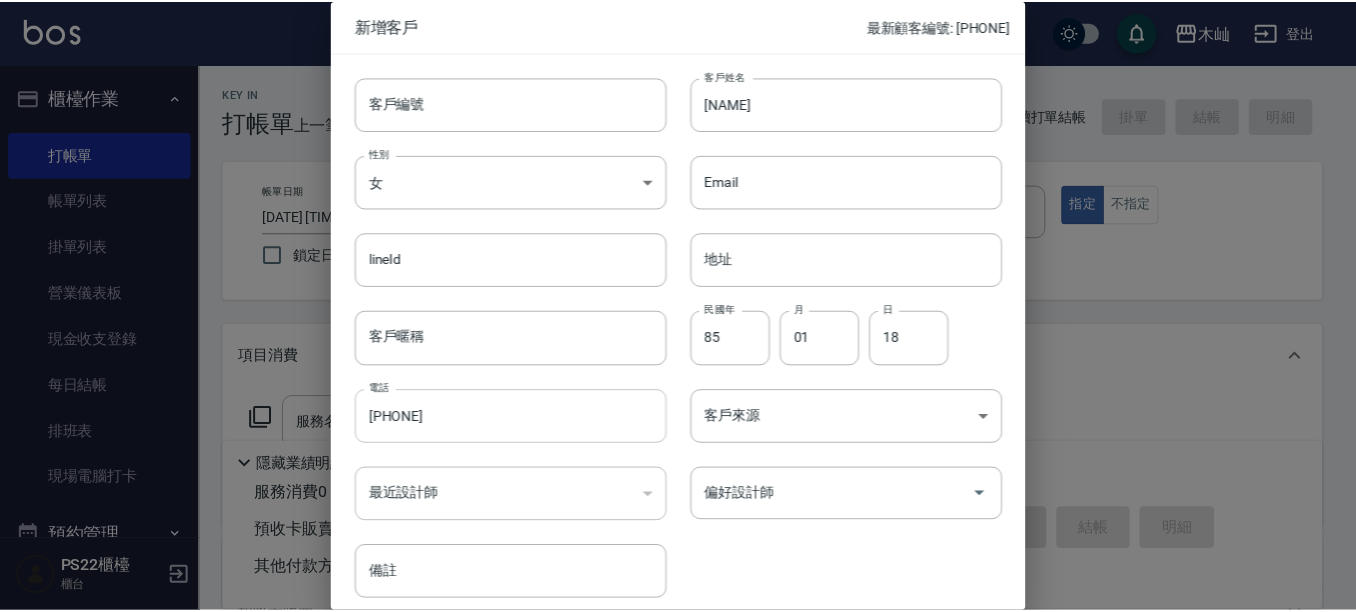 scroll, scrollTop: 81, scrollLeft: 0, axis: vertical 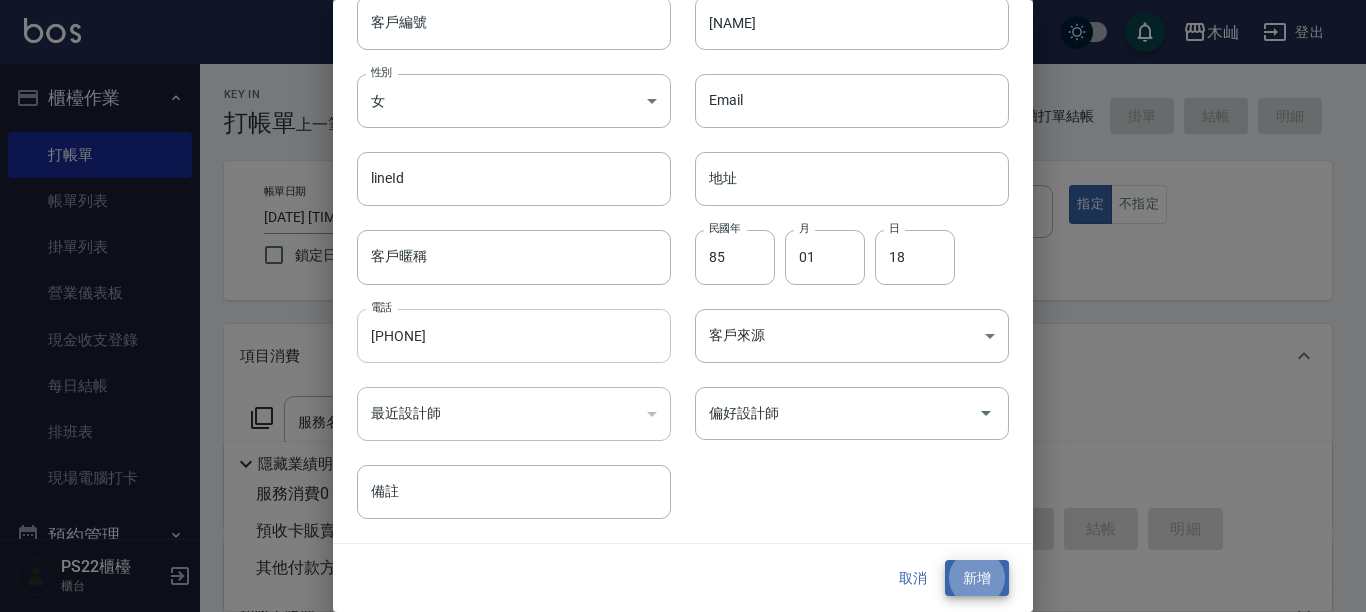 click on "新增" at bounding box center (977, 578) 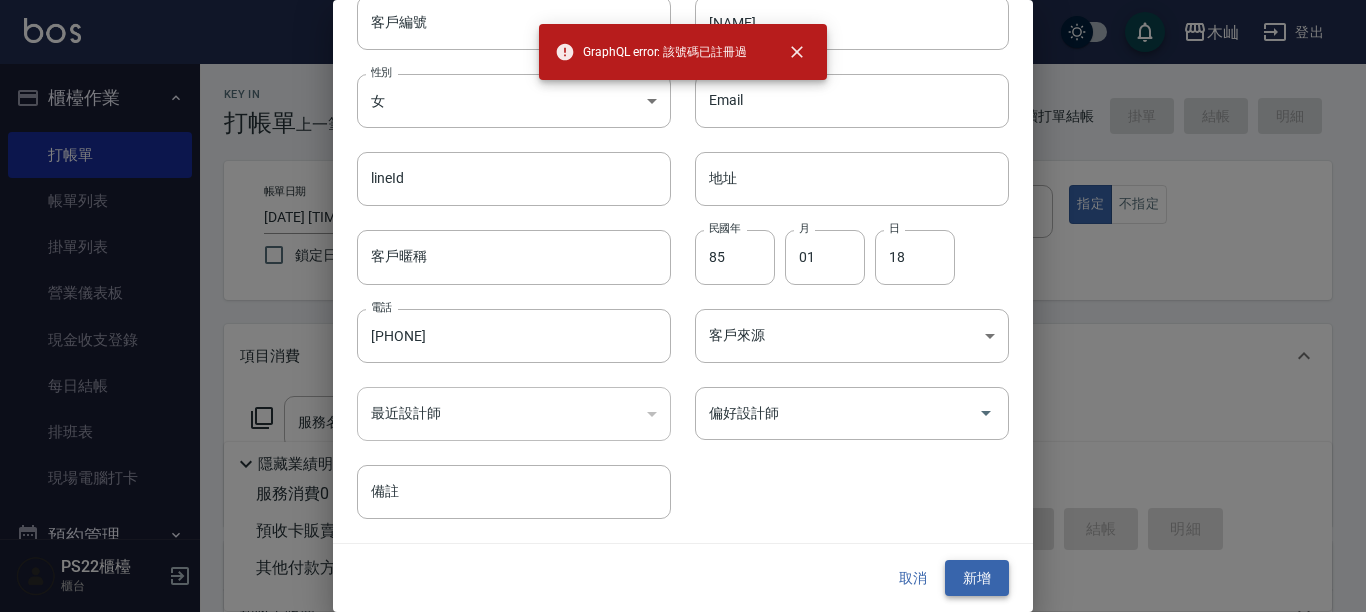 click on "新增" at bounding box center [977, 578] 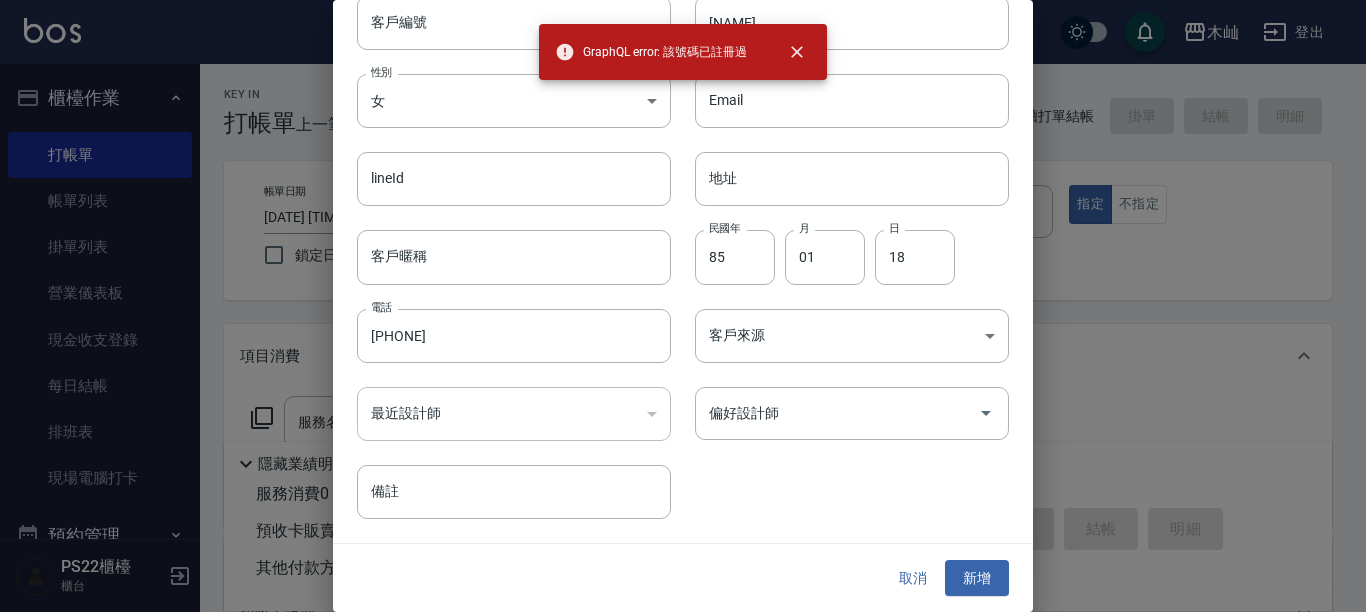 click at bounding box center [683, 306] 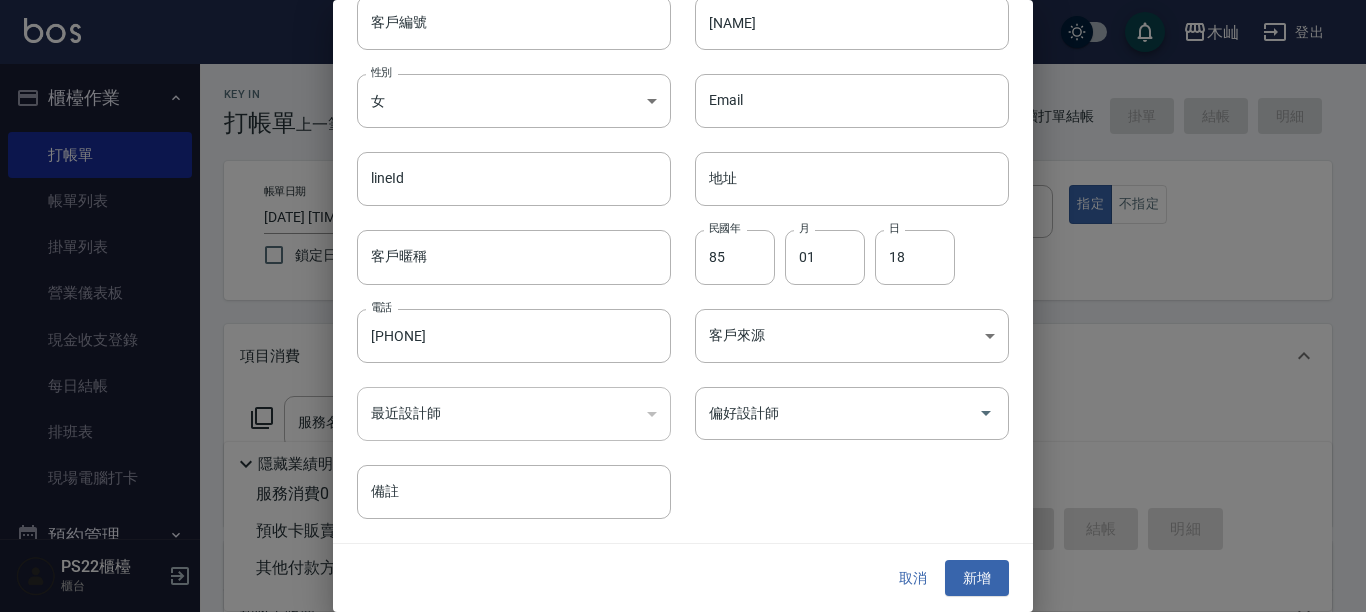 click on "取消" at bounding box center [913, 578] 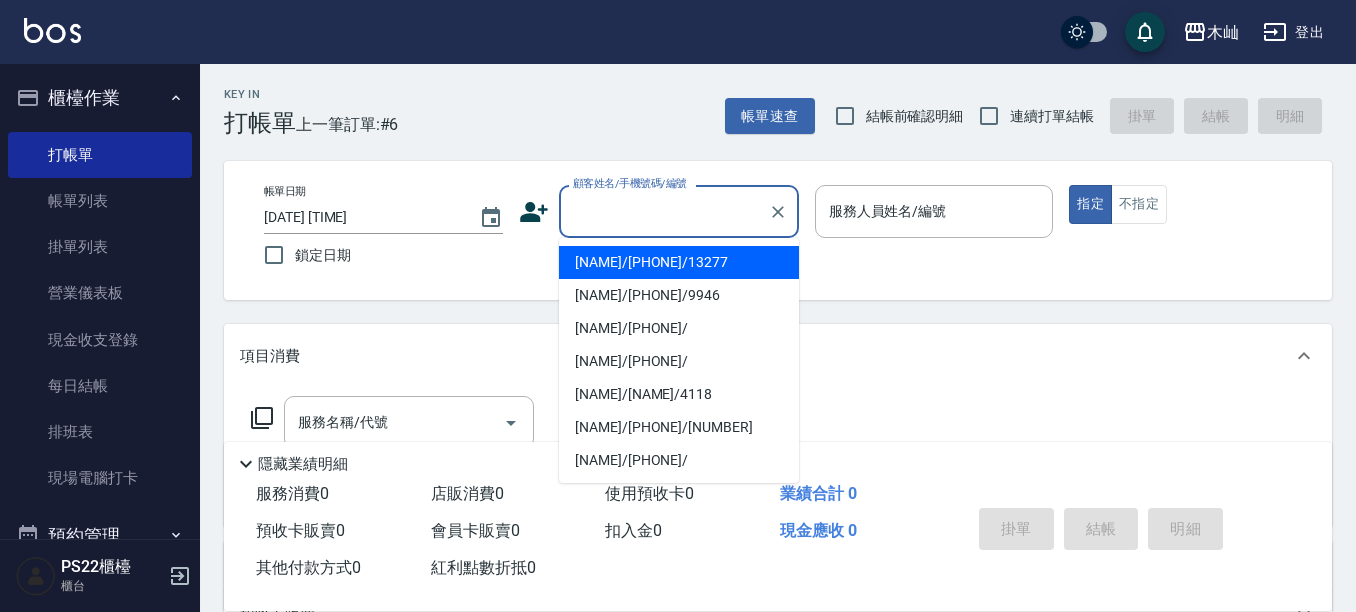 click on "顧客姓名/手機號碼/編號" at bounding box center (664, 211) 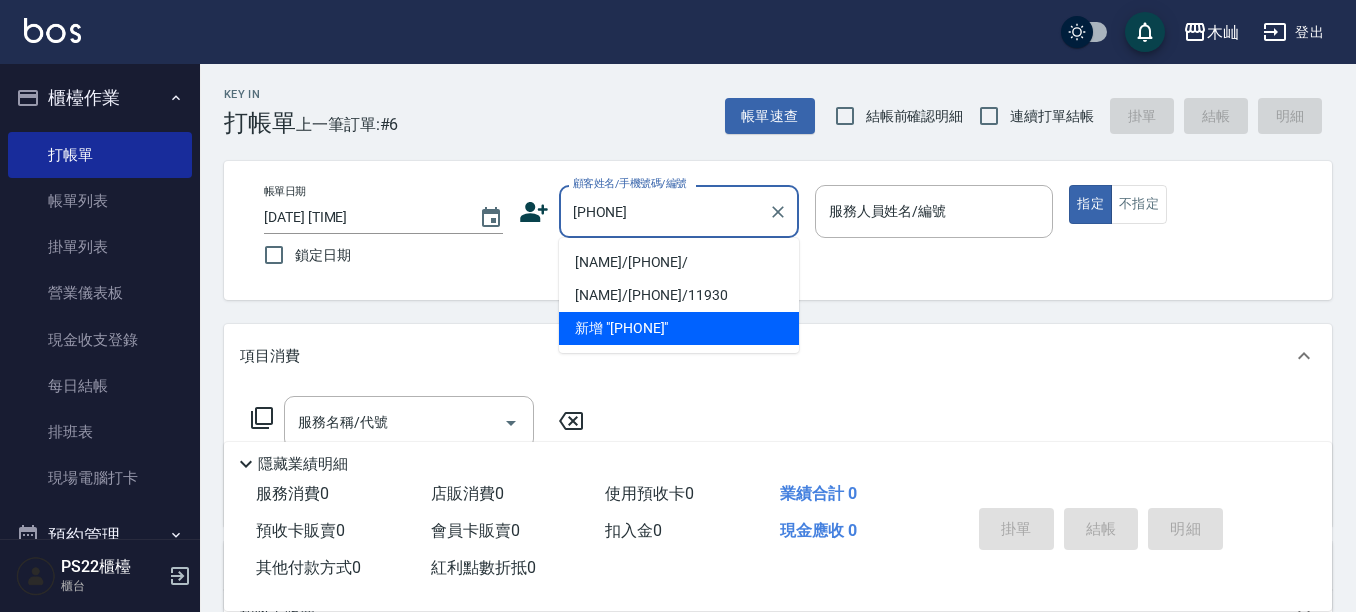 click on "[NAME]/[PHONE]/" at bounding box center (679, 262) 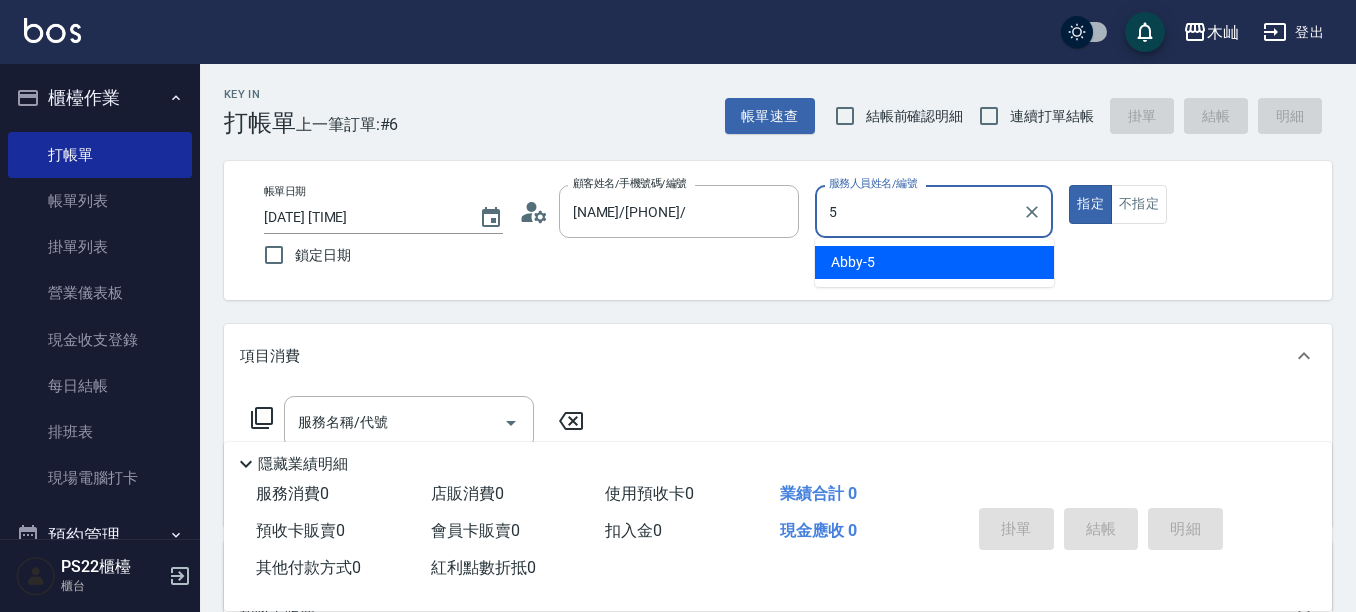 type on "Abby-5" 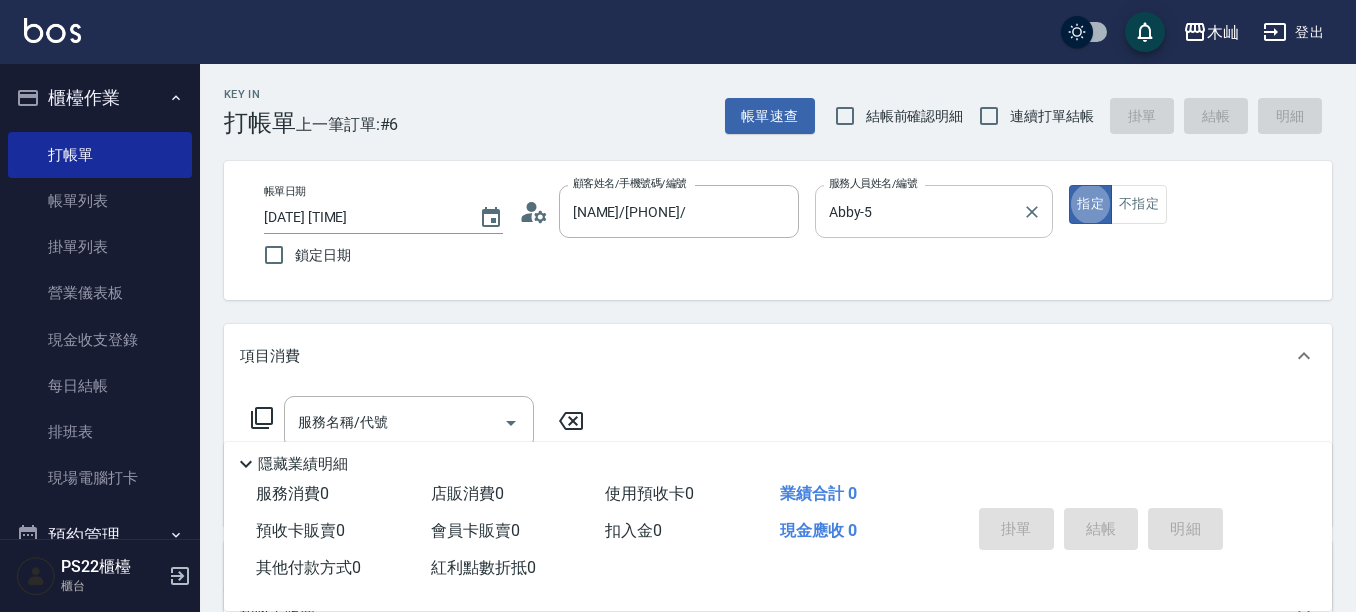 type on "true" 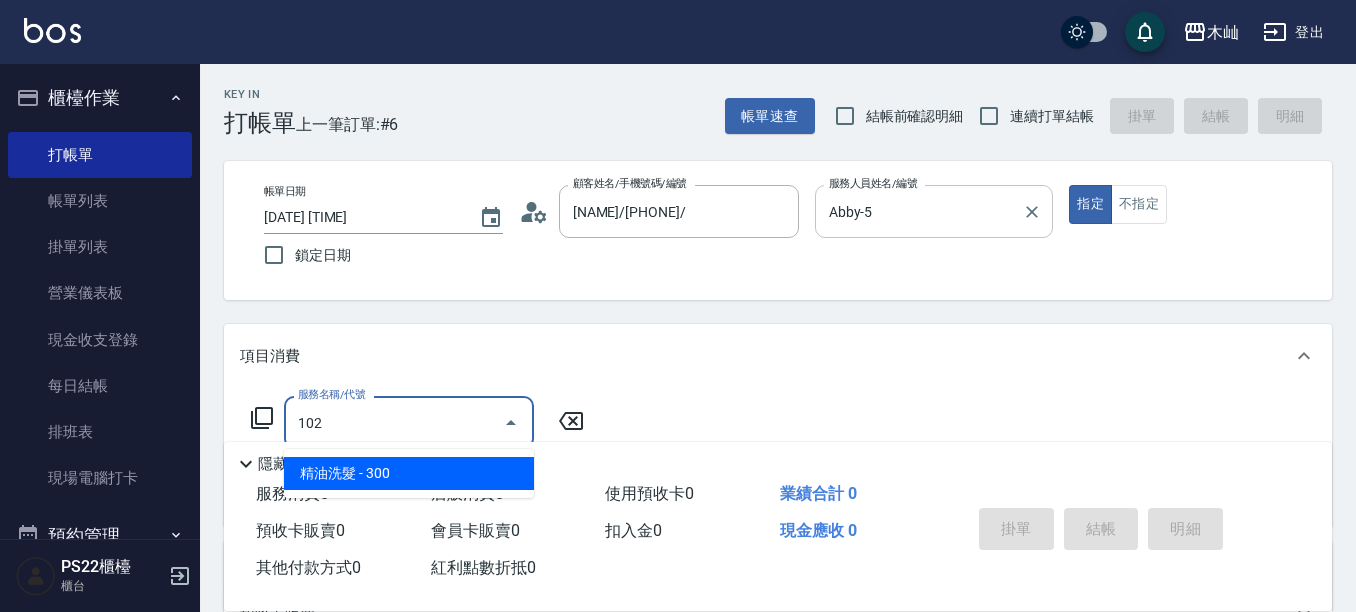 type on "精油洗髮(102)" 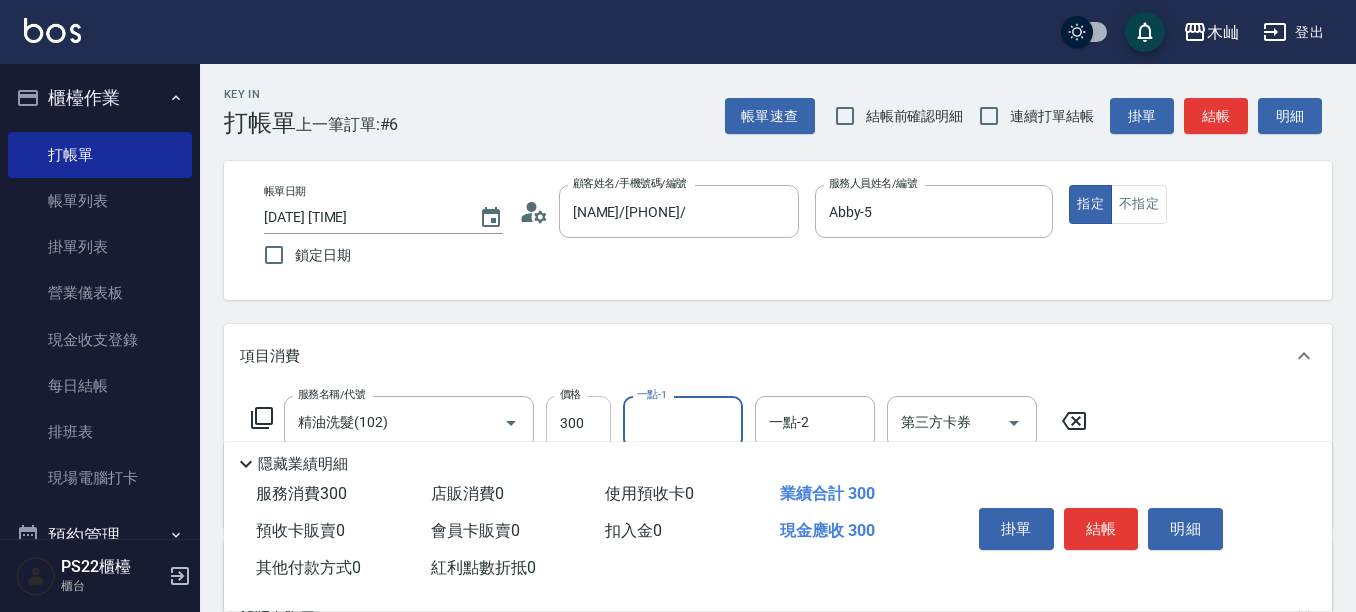 click on "300" at bounding box center [578, 423] 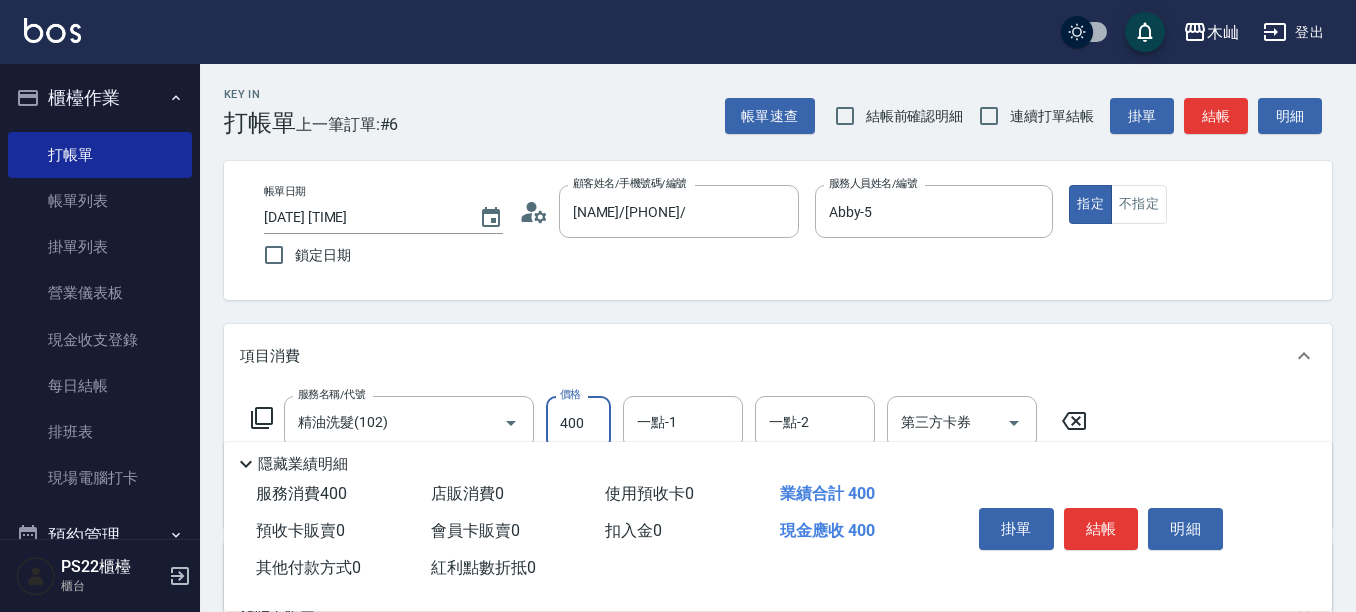 type on "400" 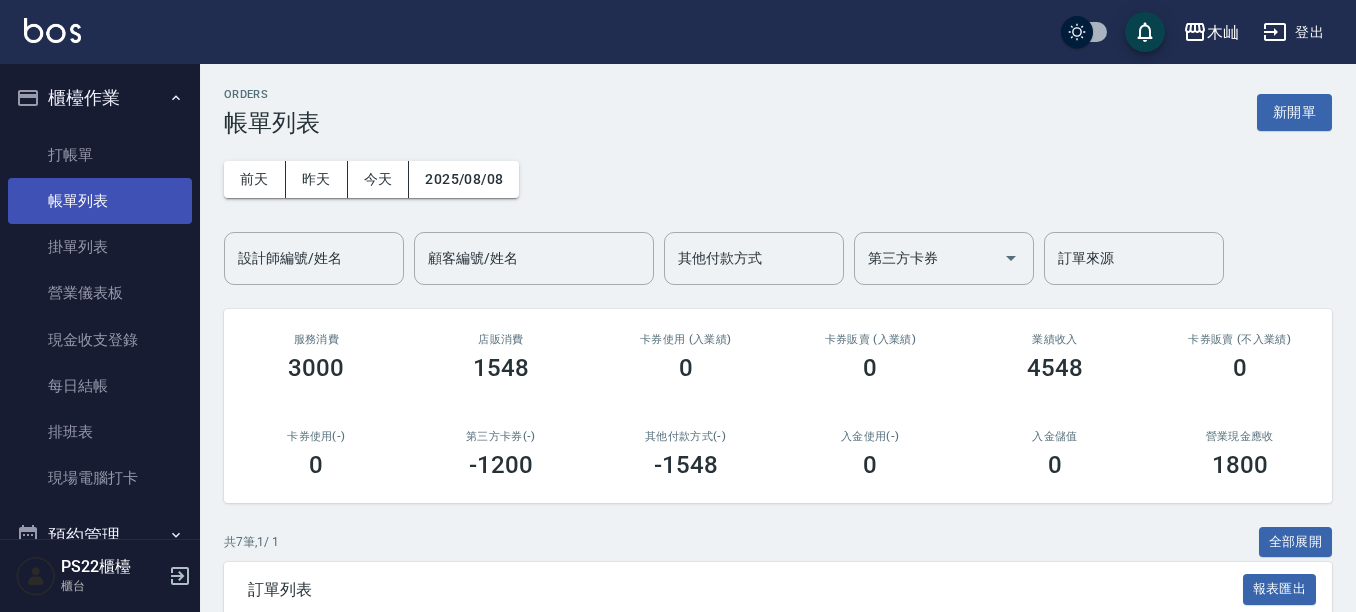 click on "帳單列表" at bounding box center (100, 201) 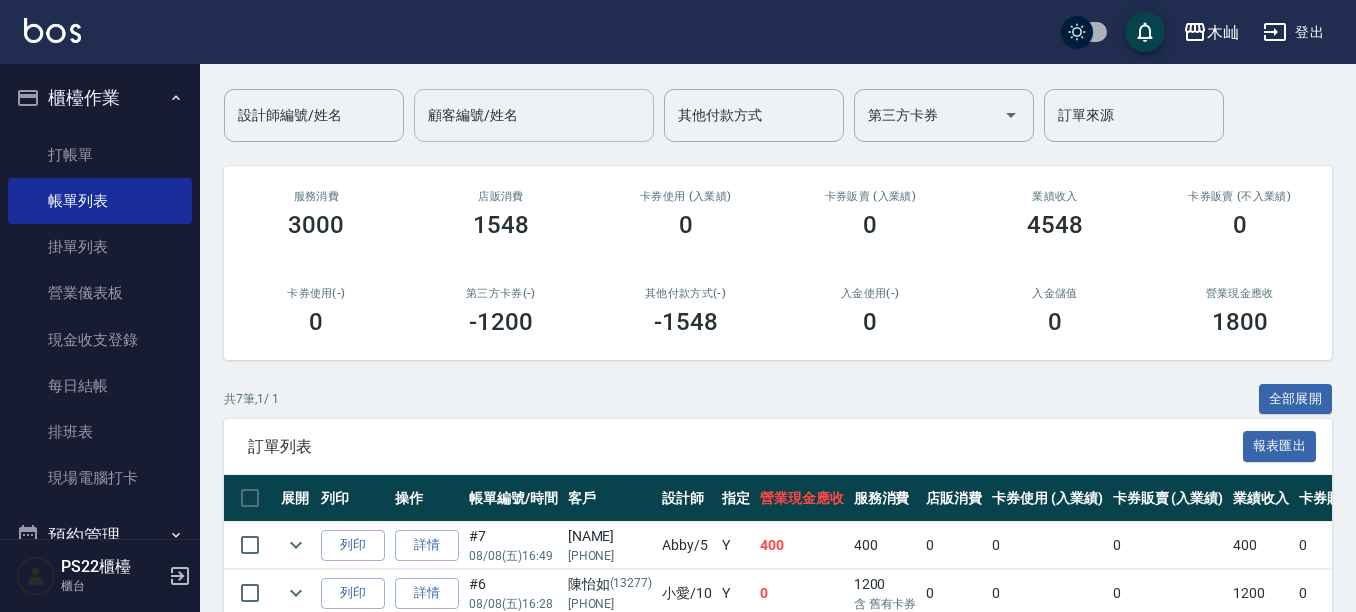 scroll, scrollTop: 0, scrollLeft: 0, axis: both 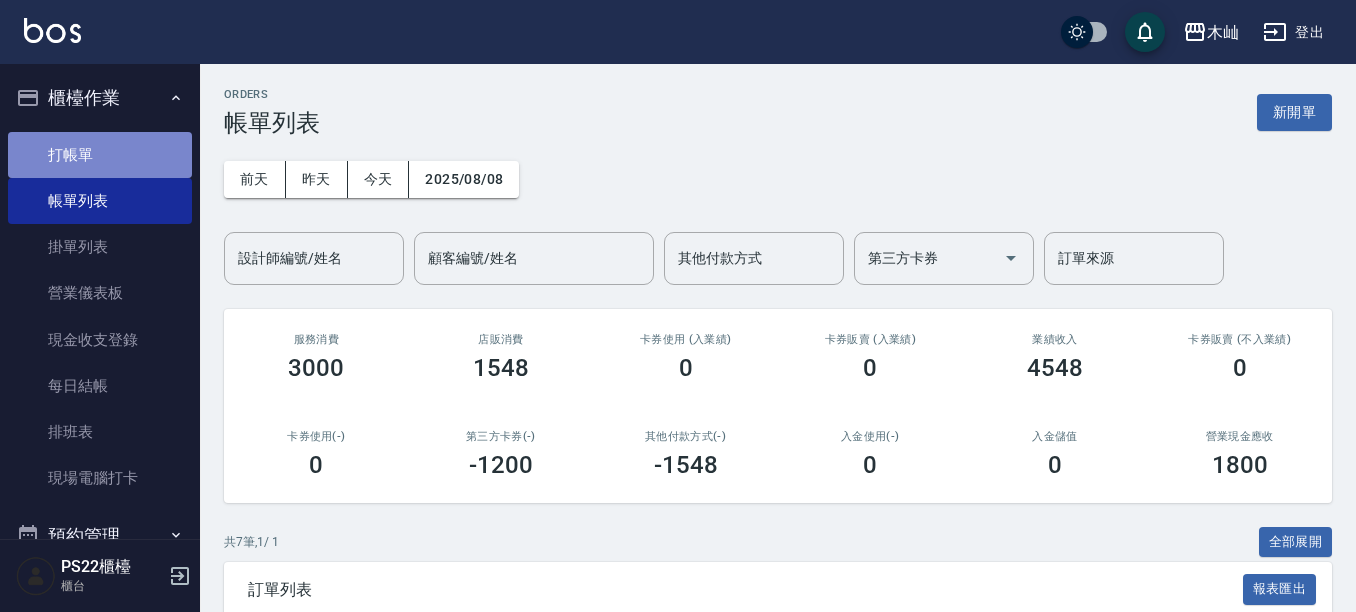 click on "打帳單" at bounding box center (100, 155) 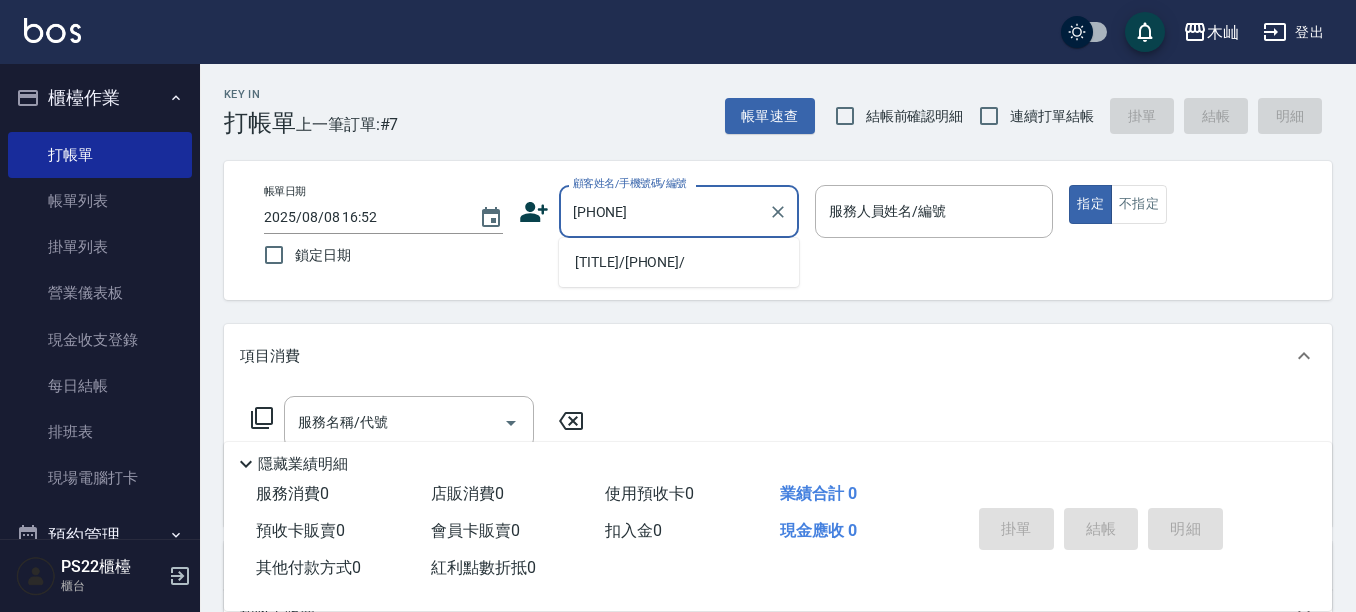 click on "[TITLE]/[PHONE]/" at bounding box center (679, 262) 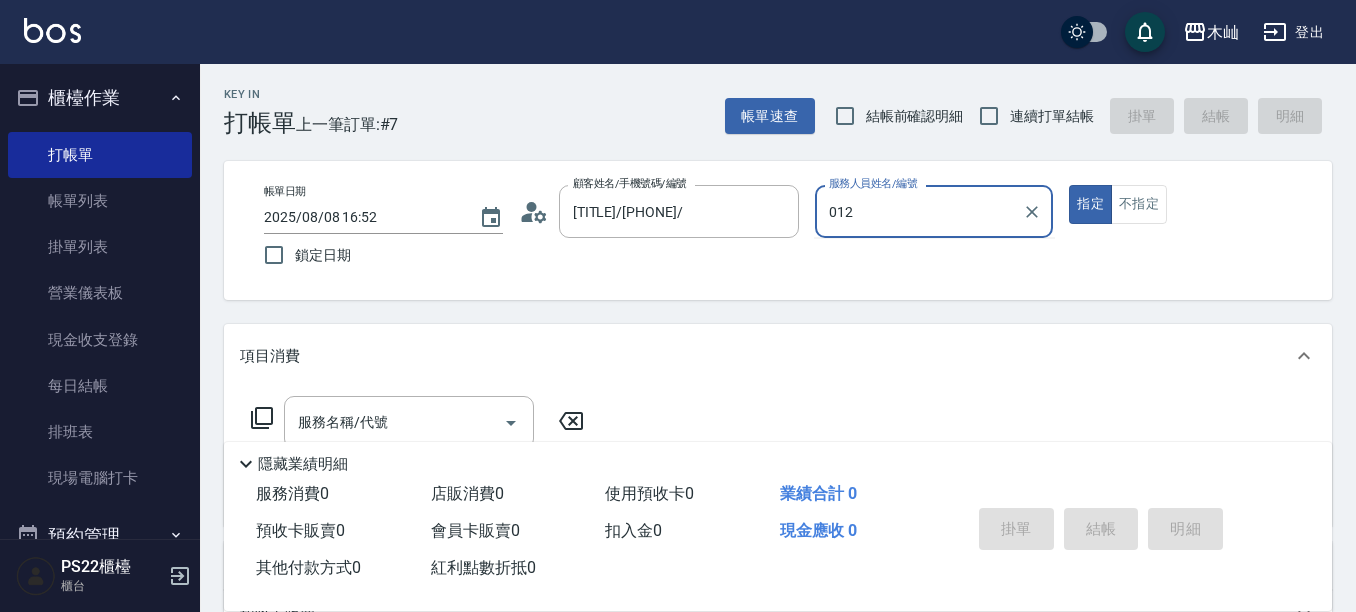 type on "012" 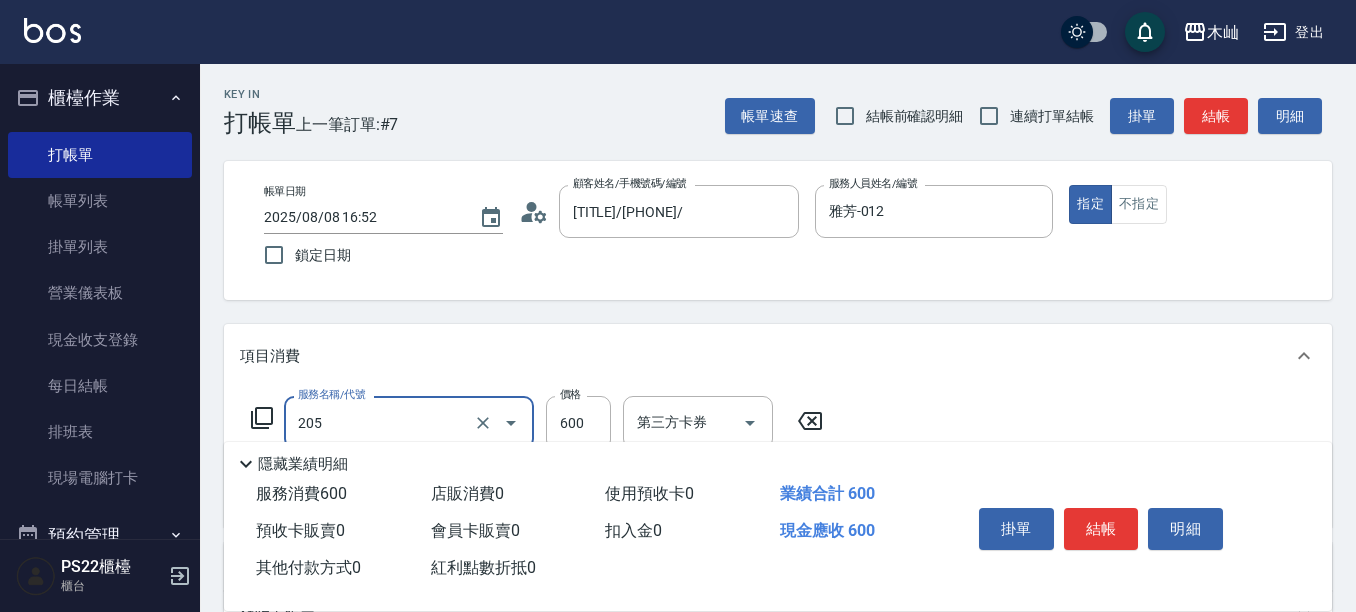 type on "A級洗剪(205)" 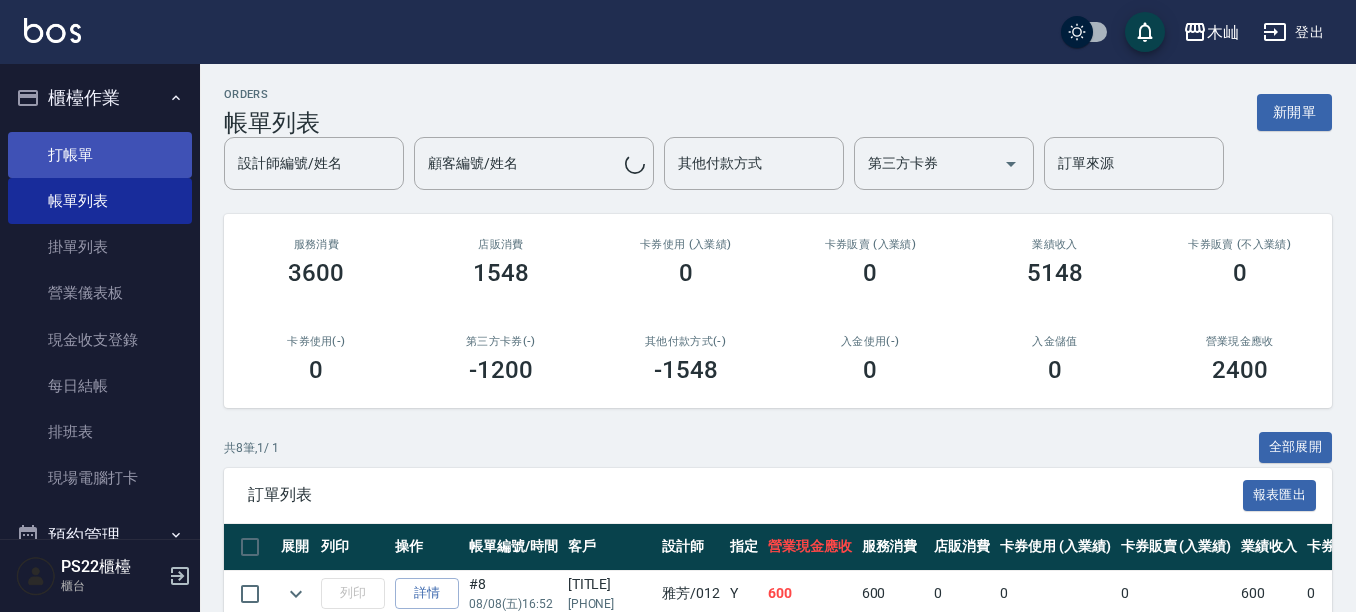click on "打帳單" at bounding box center (100, 155) 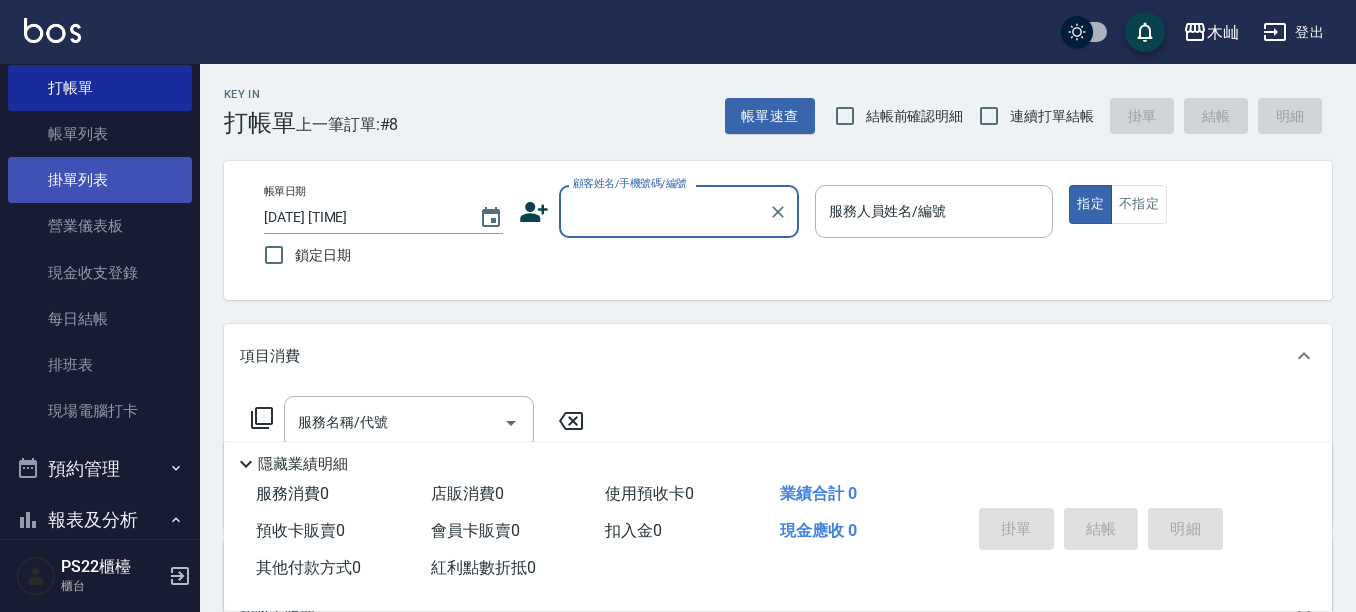 scroll, scrollTop: 0, scrollLeft: 0, axis: both 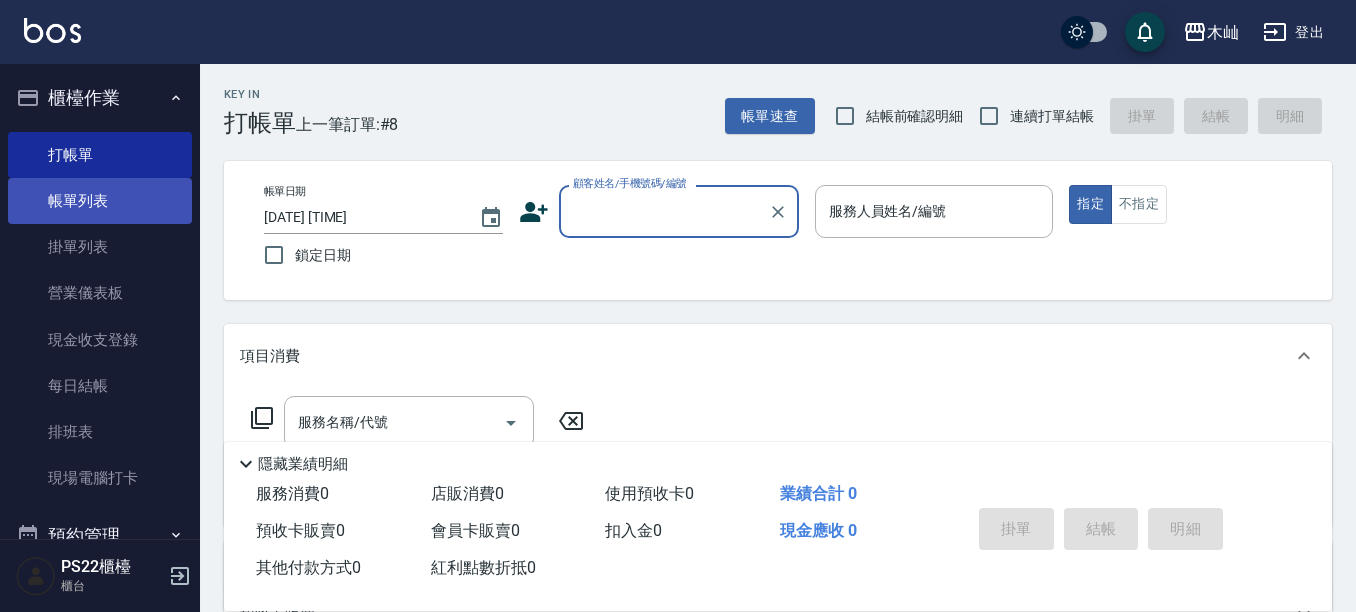 click on "帳單列表" at bounding box center (100, 201) 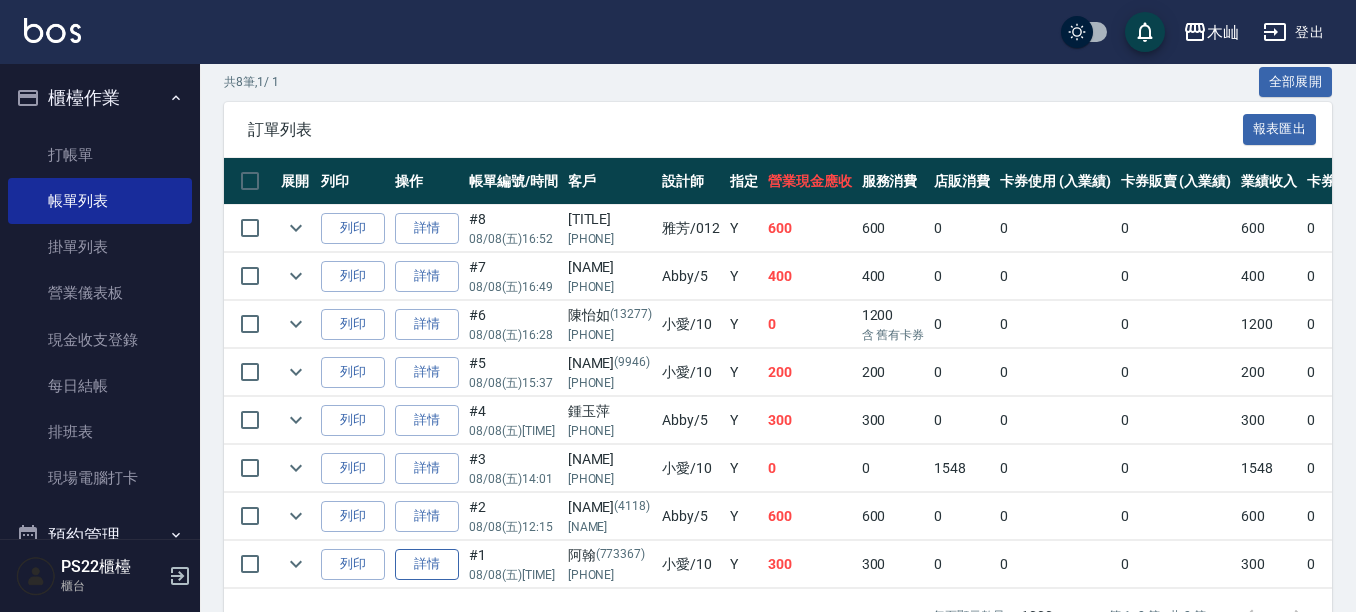 scroll, scrollTop: 495, scrollLeft: 0, axis: vertical 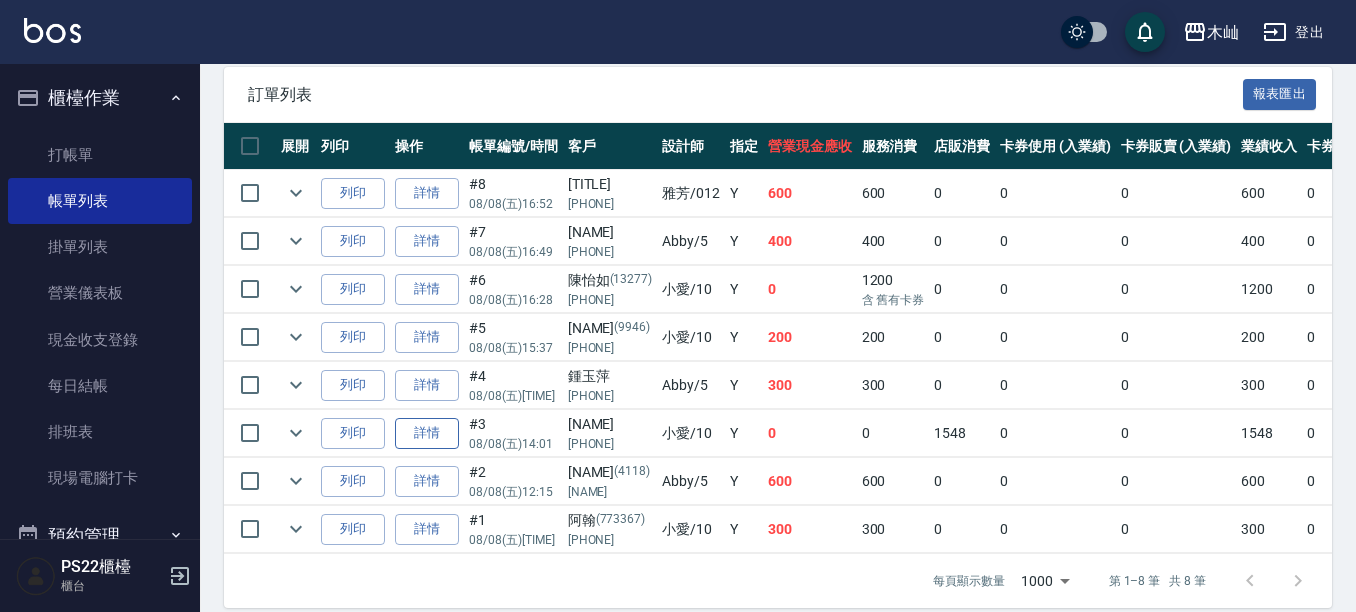click on "詳情" at bounding box center [427, 433] 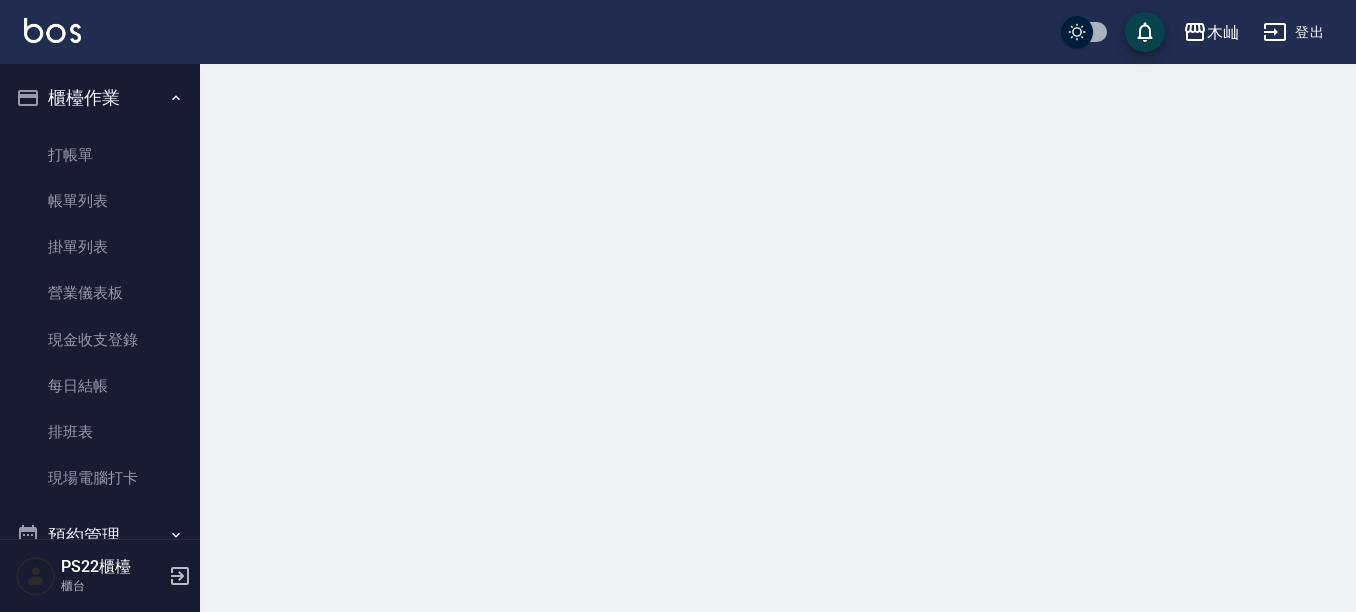 scroll, scrollTop: 0, scrollLeft: 0, axis: both 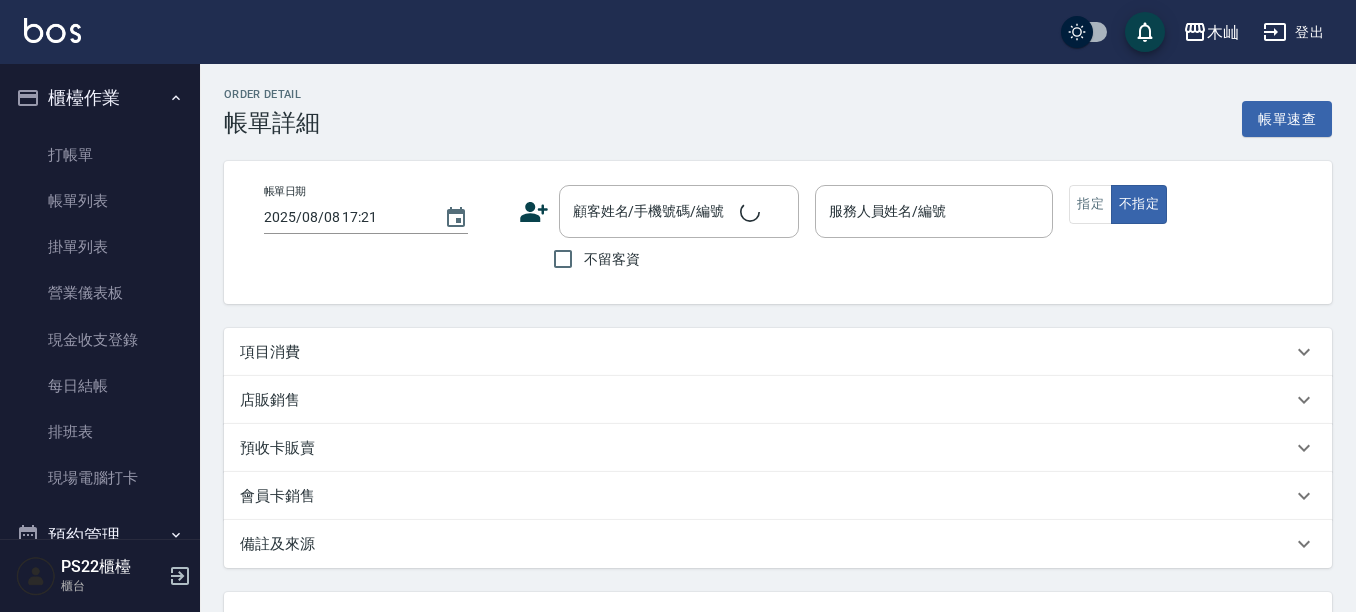 type on "[DATE] [TIME]" 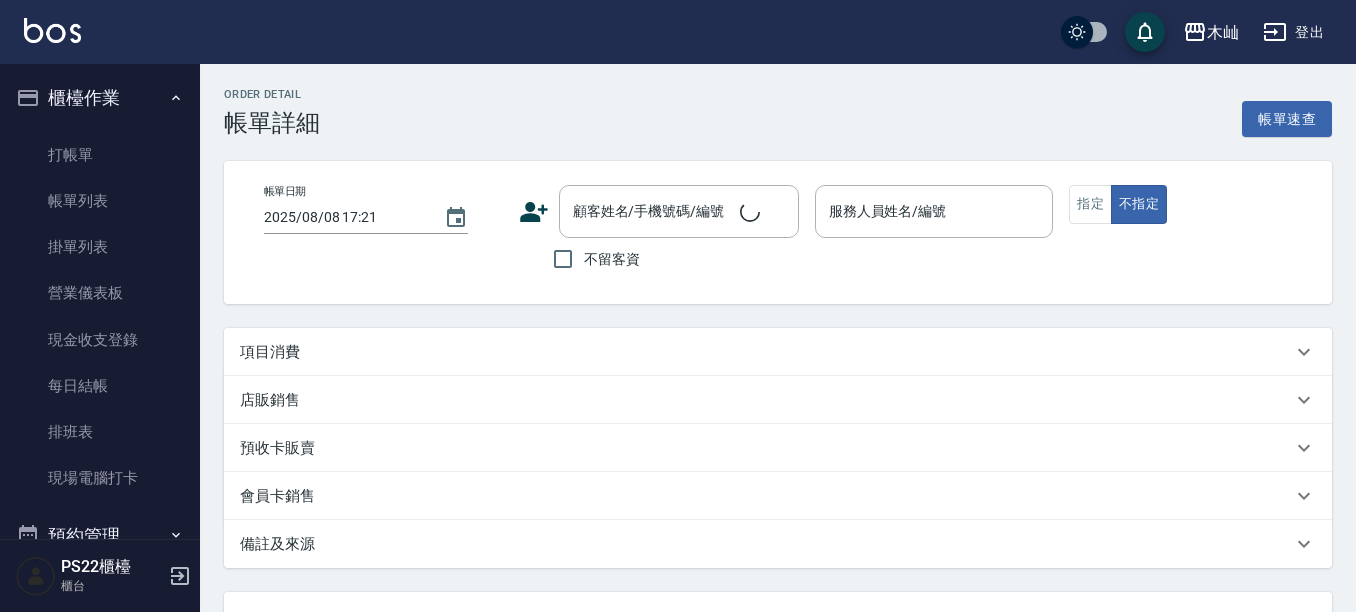 type on "小愛-10" 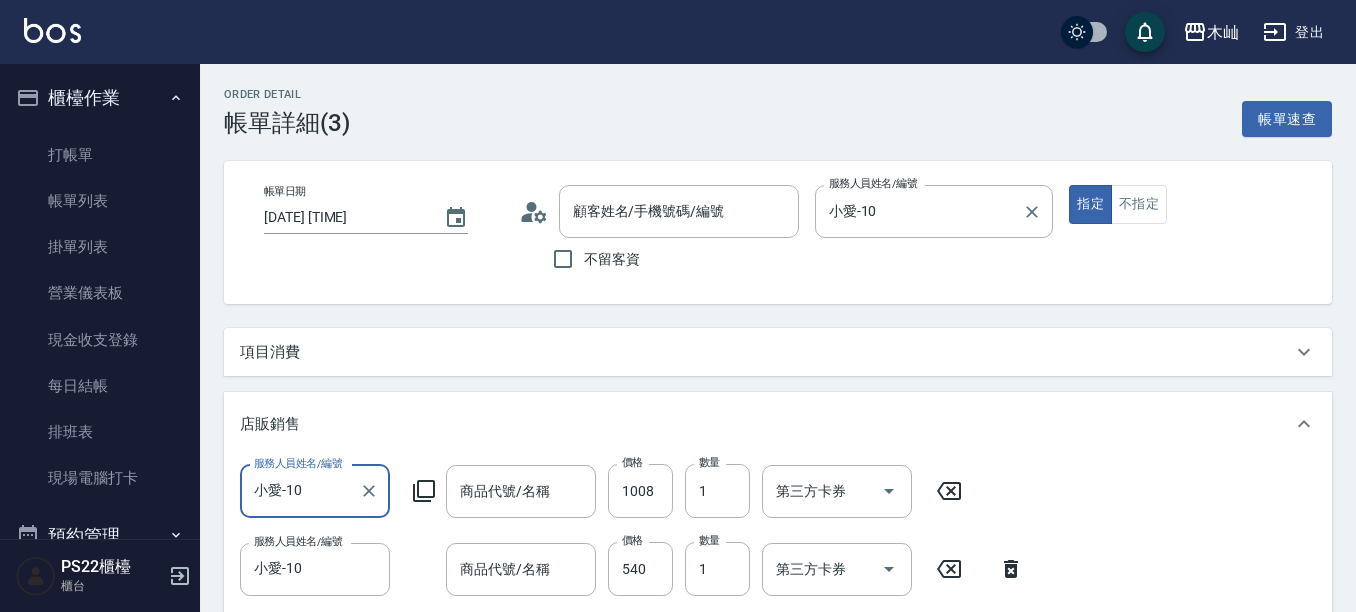 scroll, scrollTop: 0, scrollLeft: 0, axis: both 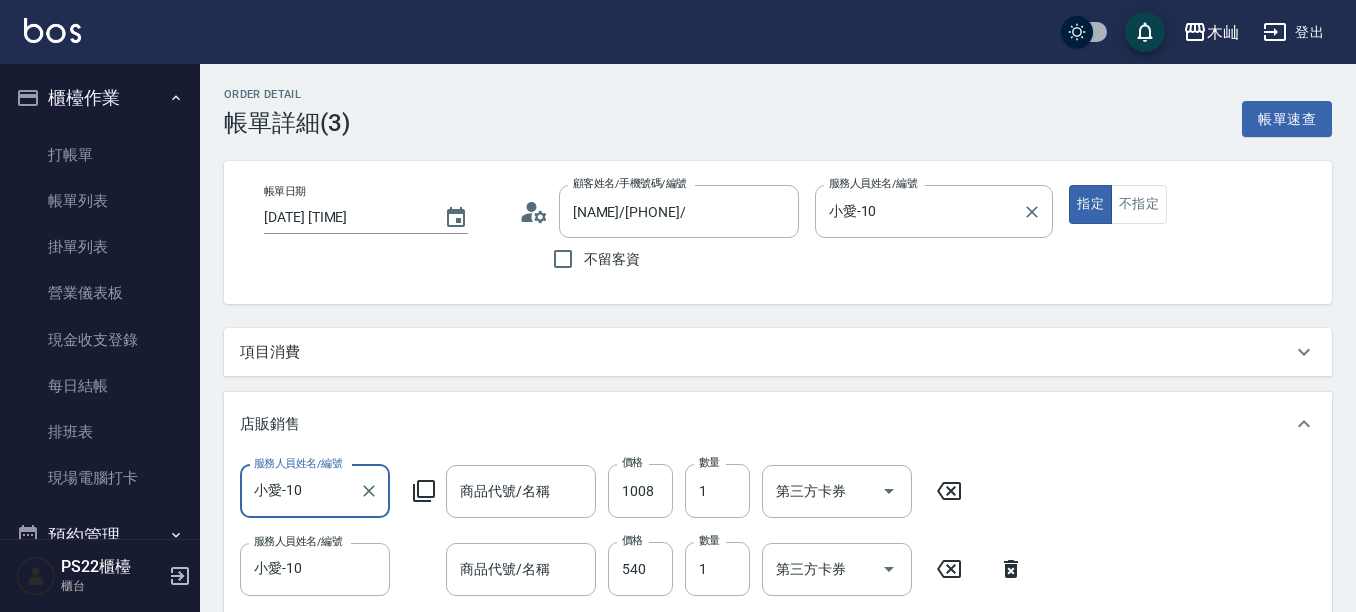 type on "豐盈髮浴1000ML" 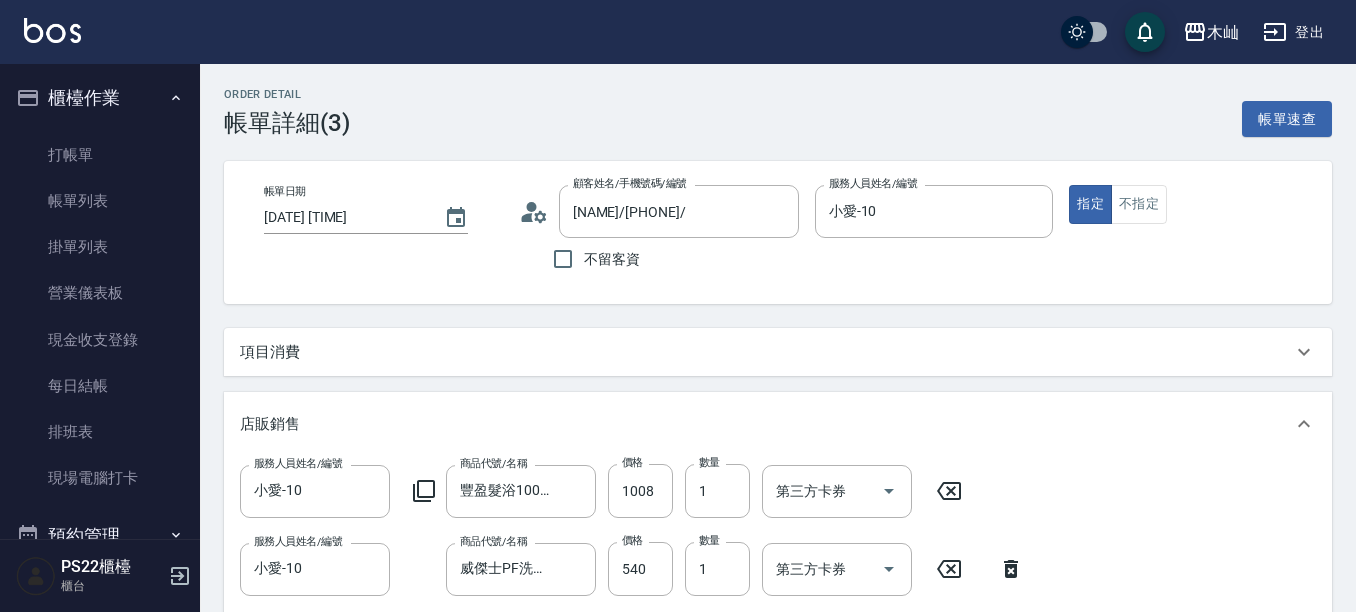 click on "項目消費" at bounding box center (270, 352) 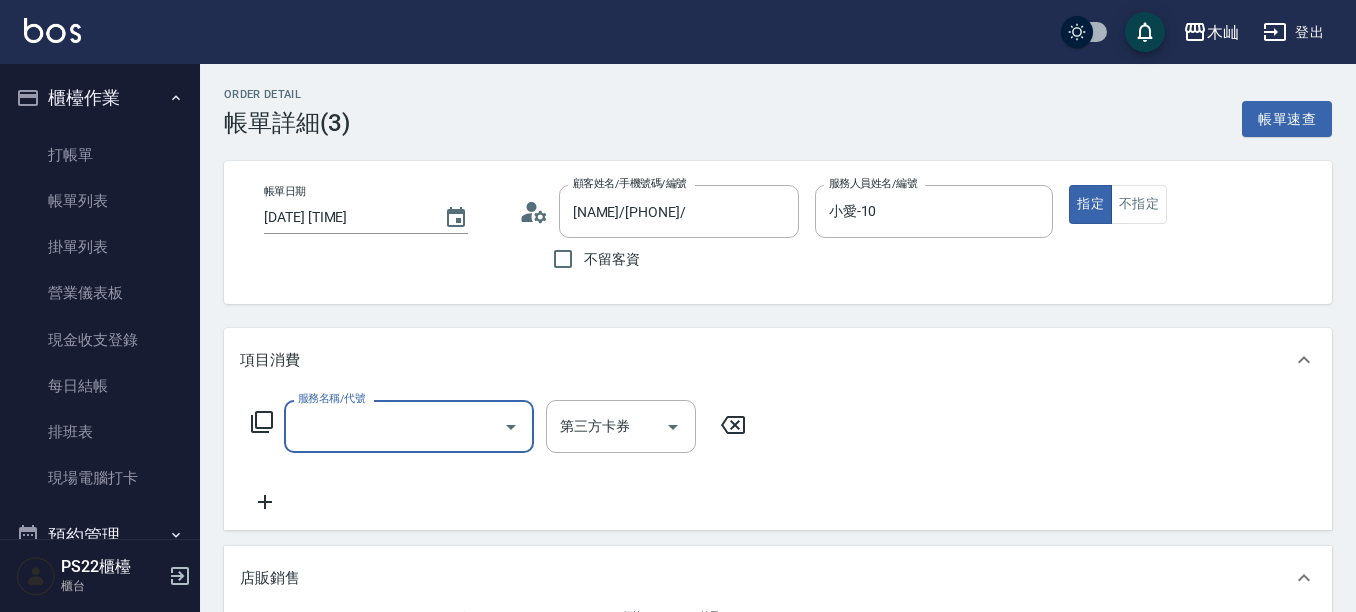 scroll, scrollTop: 0, scrollLeft: 0, axis: both 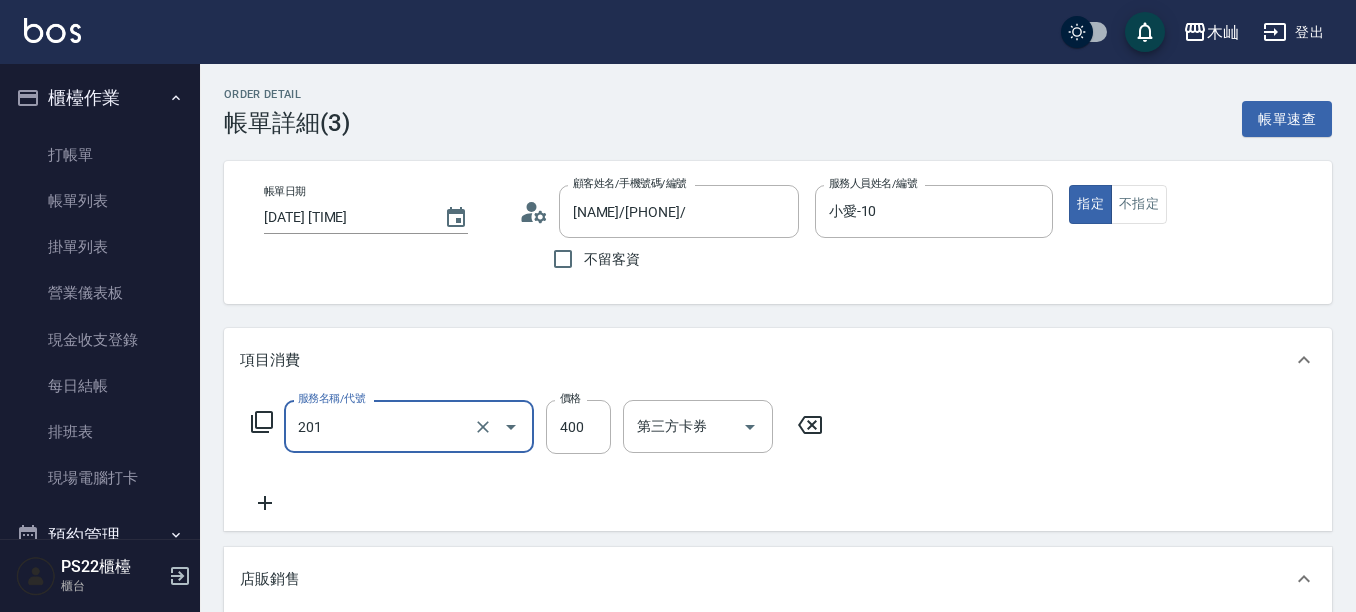 type on "洗剪(201)" 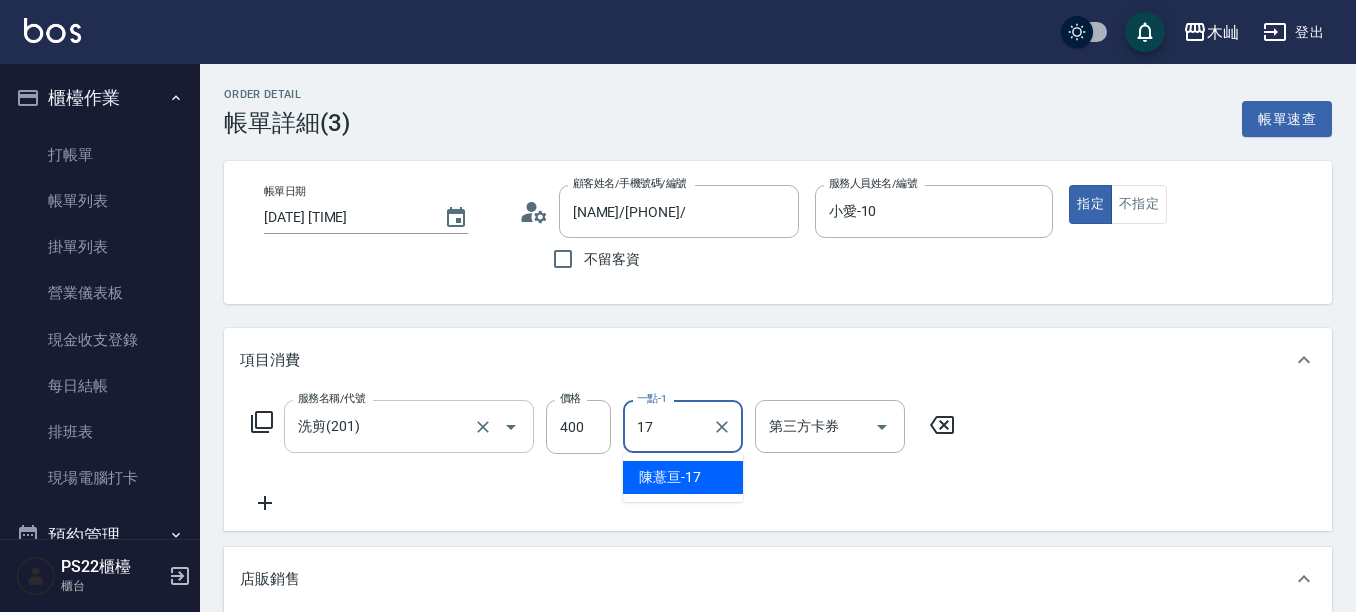 type on "[NAME]-17" 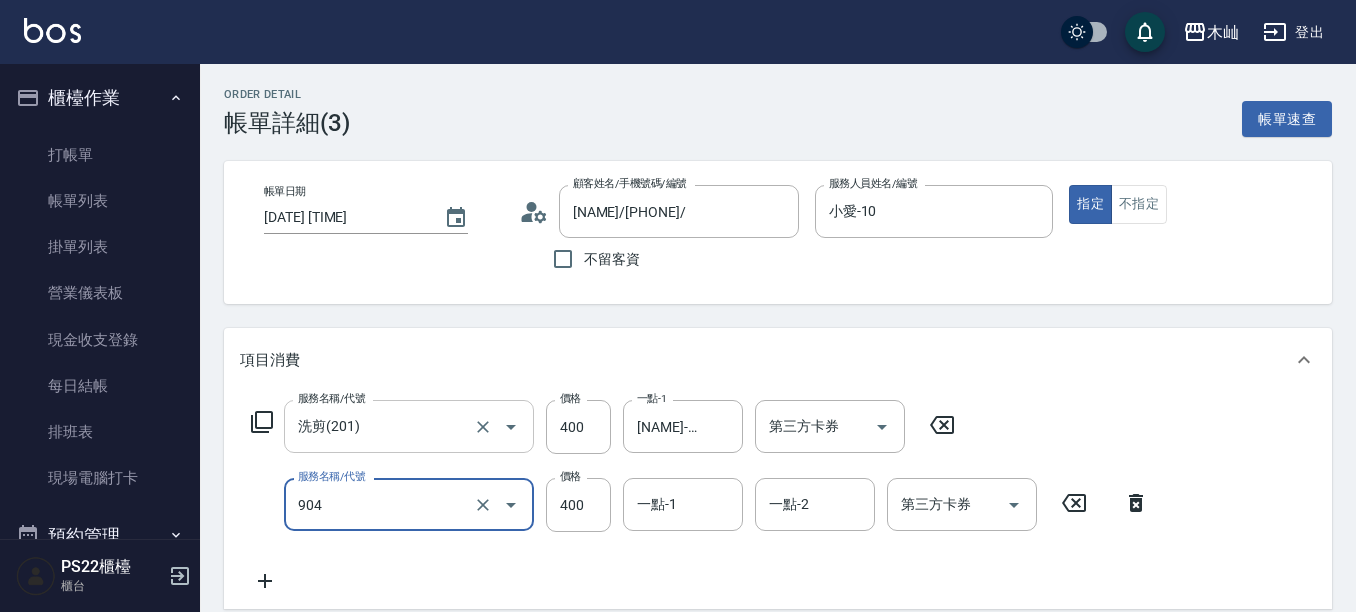 type on "精油洗+瞬護(904)" 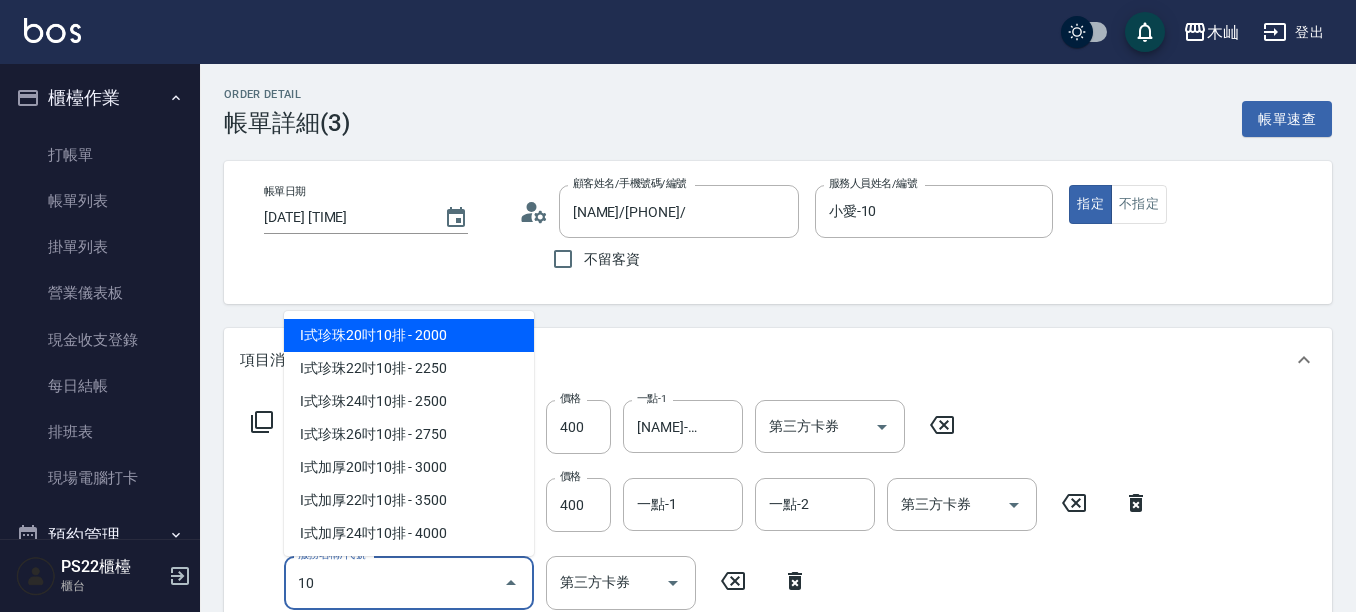 type on "104" 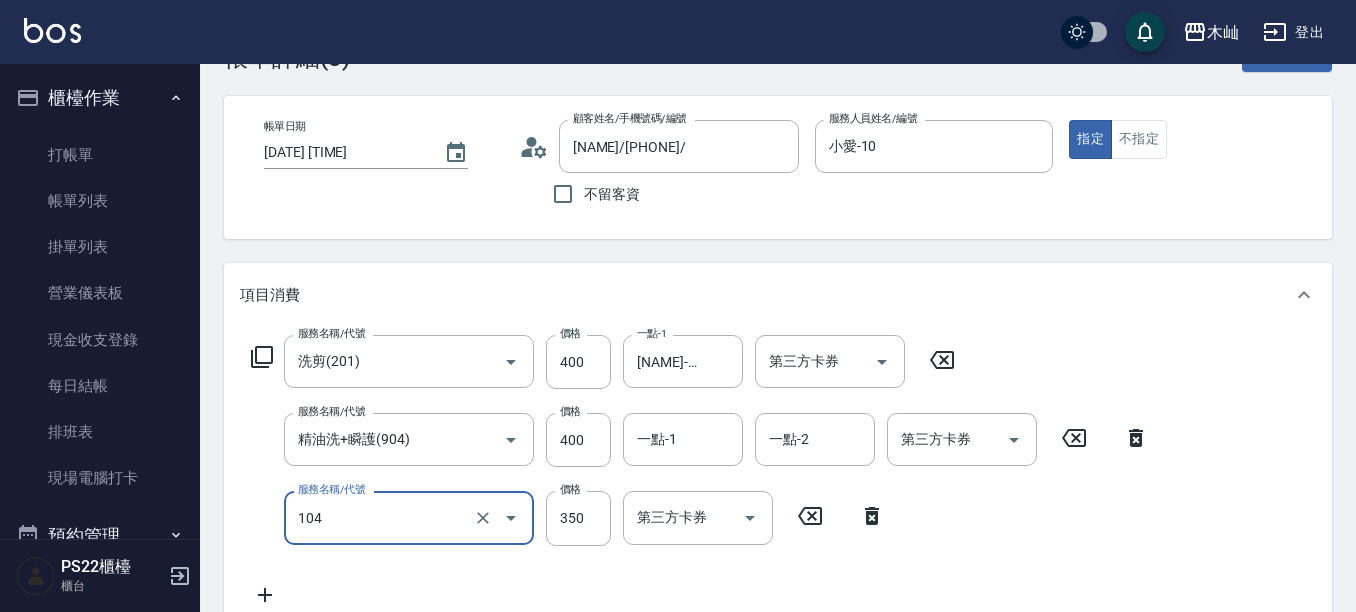 scroll, scrollTop: 100, scrollLeft: 0, axis: vertical 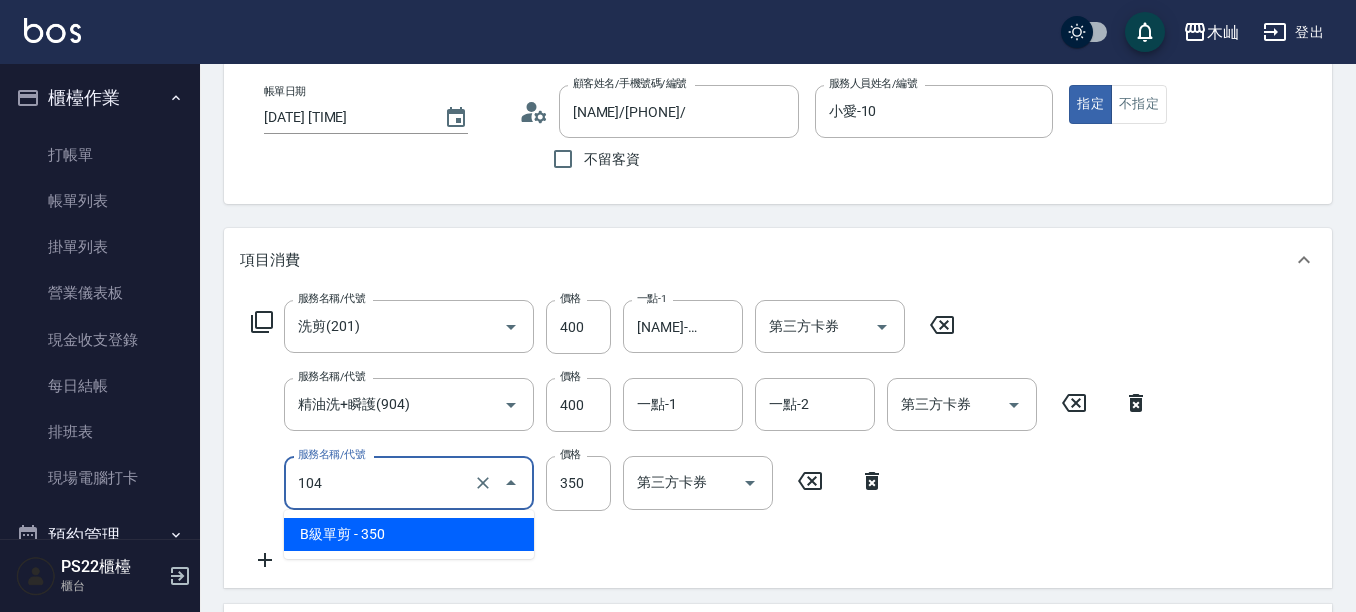 drag, startPoint x: 348, startPoint y: 472, endPoint x: 284, endPoint y: 491, distance: 66.760765 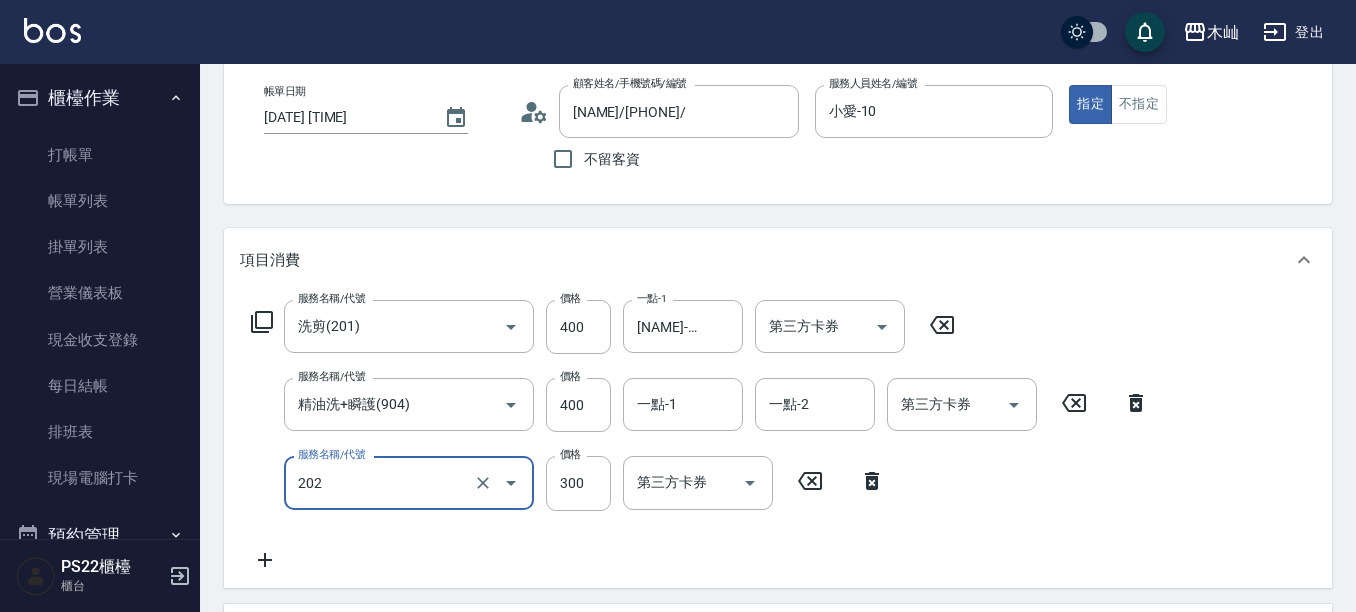 type on "單剪(202)" 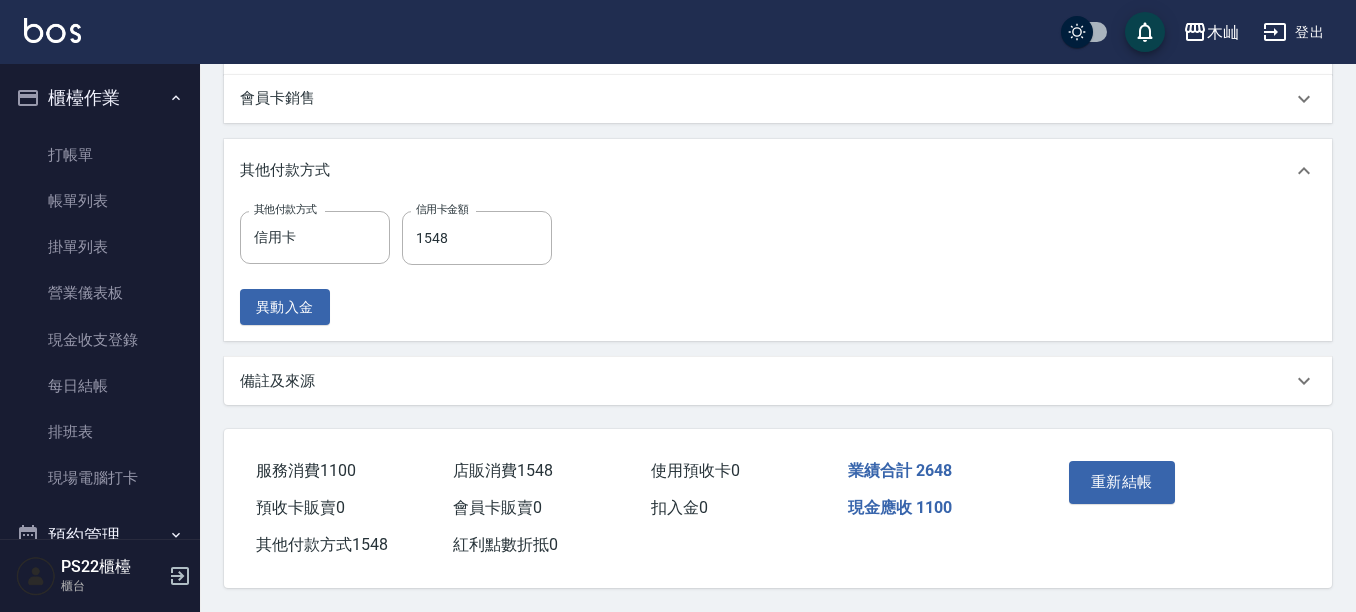 scroll, scrollTop: 1035, scrollLeft: 0, axis: vertical 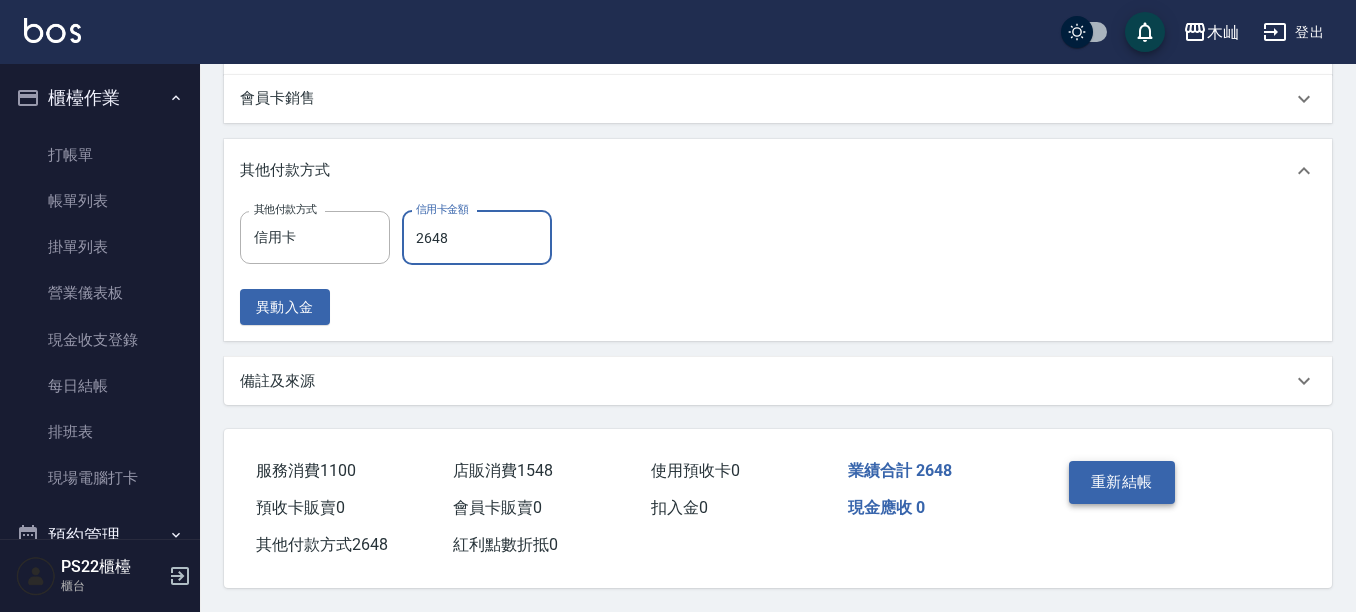 type on "2648" 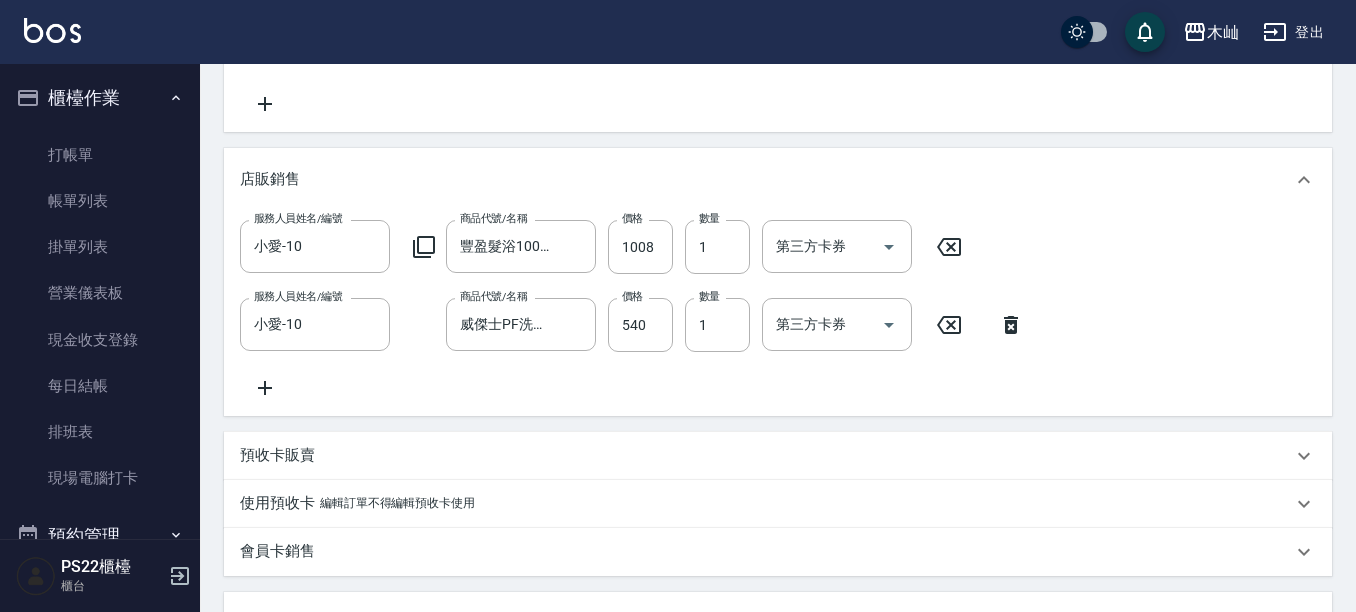 scroll, scrollTop: 535, scrollLeft: 0, axis: vertical 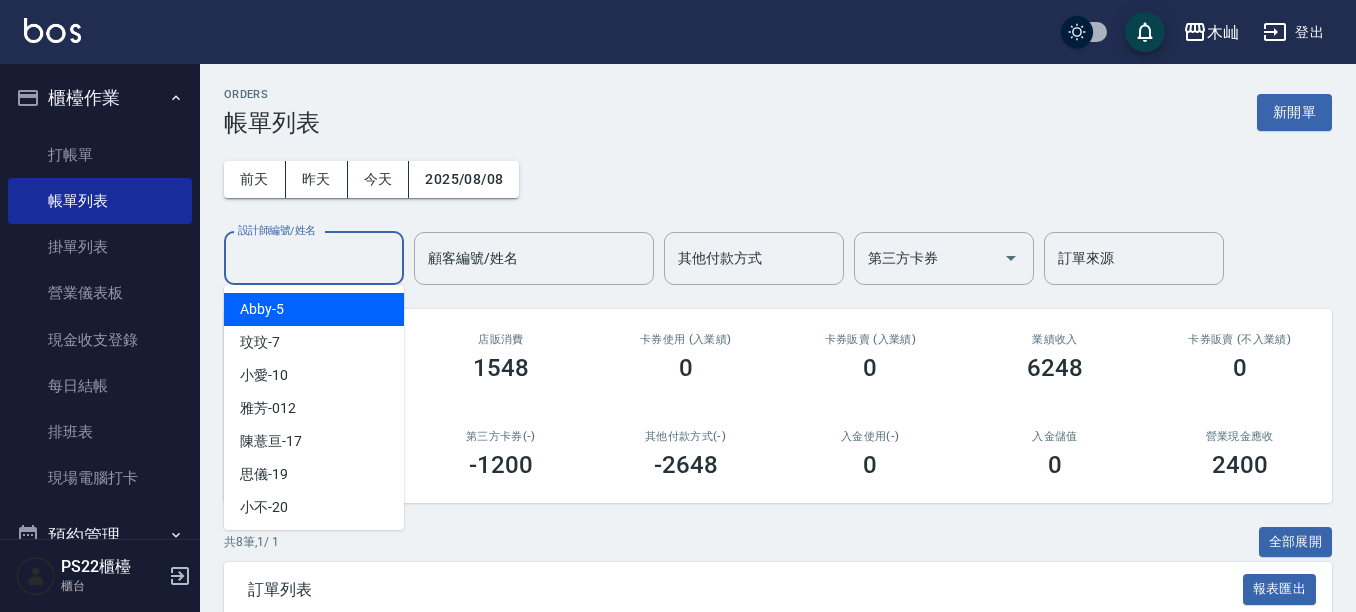 click on "設計師編號/姓名" at bounding box center (314, 258) 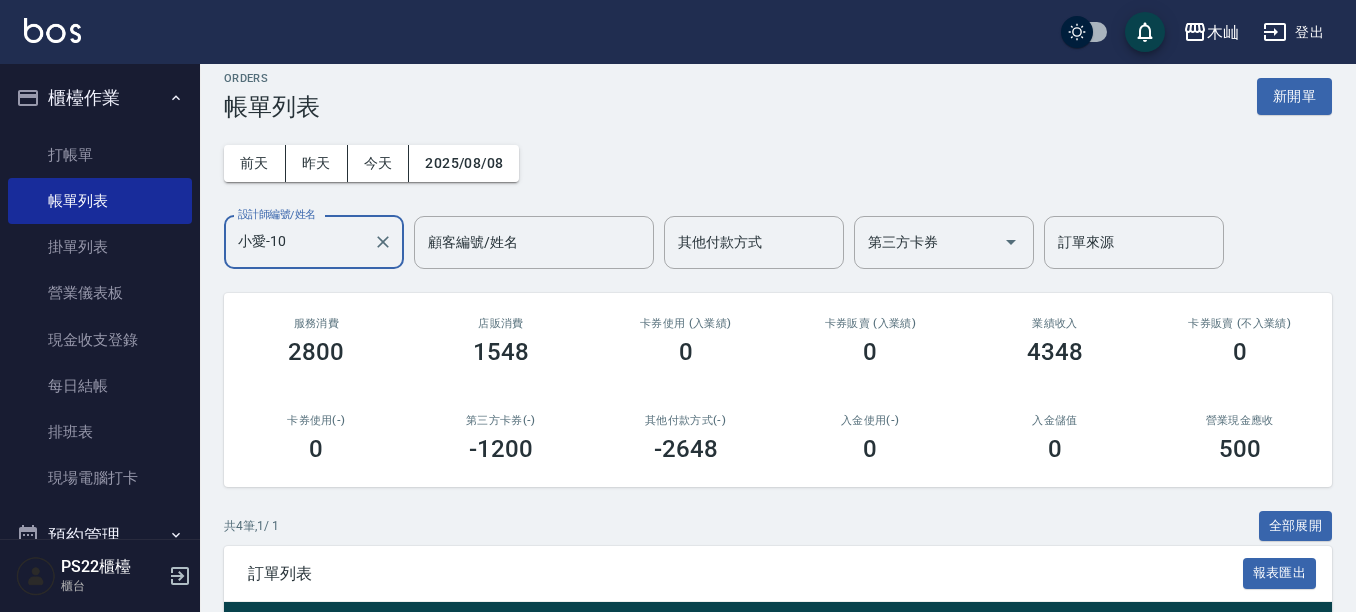 scroll, scrollTop: 0, scrollLeft: 0, axis: both 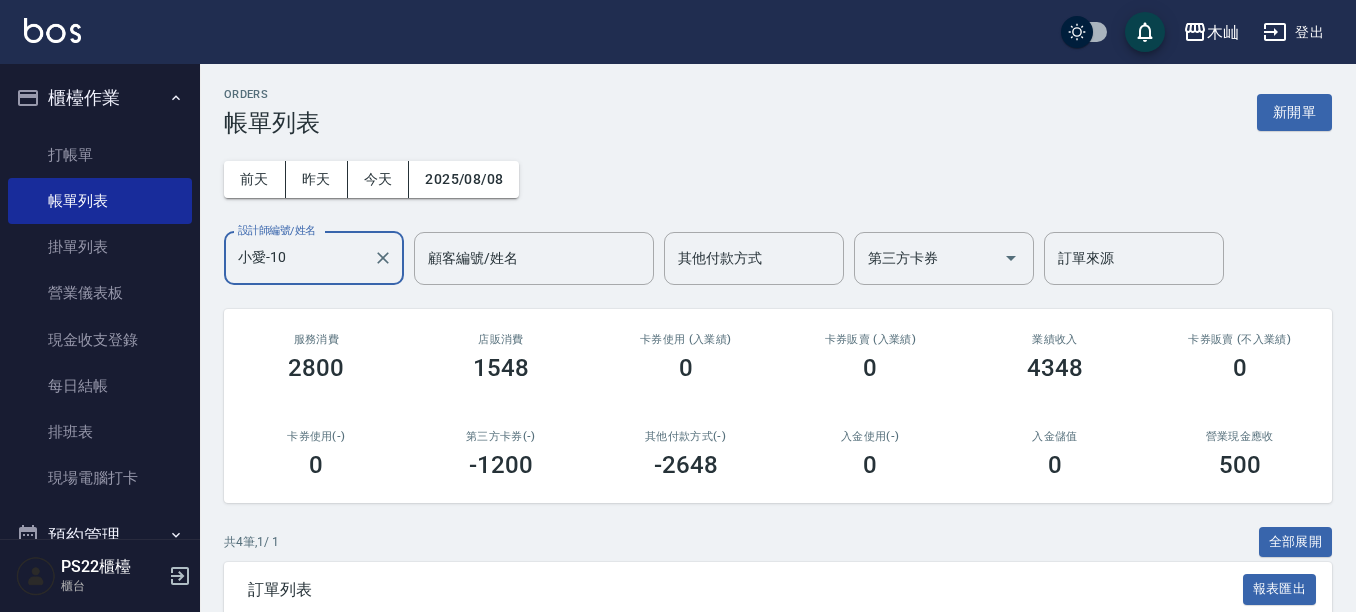 type on "小愛-10" 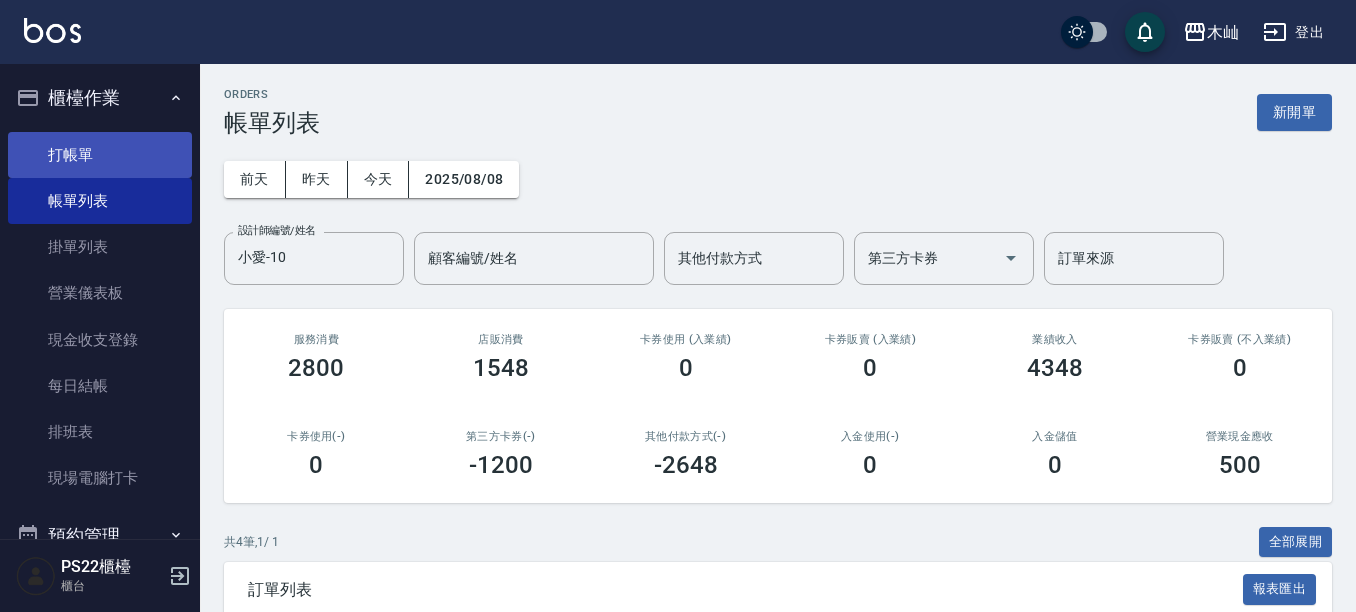 click on "打帳單" at bounding box center [100, 155] 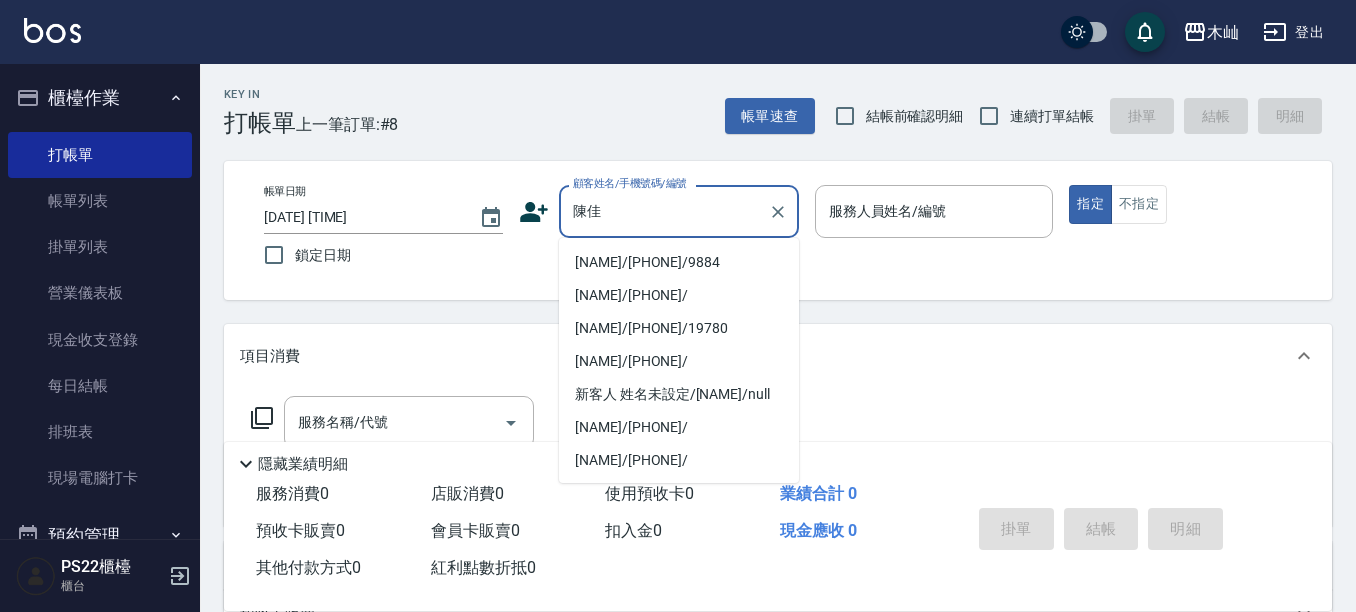 click on "[NAME]/[PHONE]/9884" at bounding box center (679, 262) 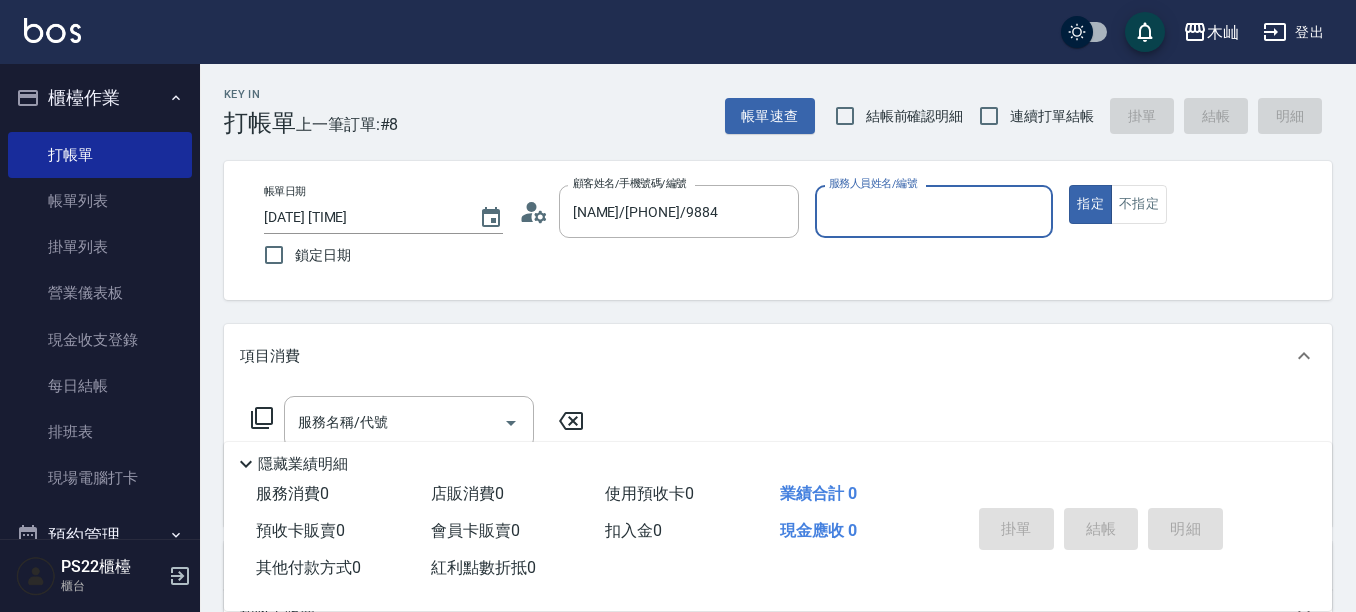 type on "Abby-5" 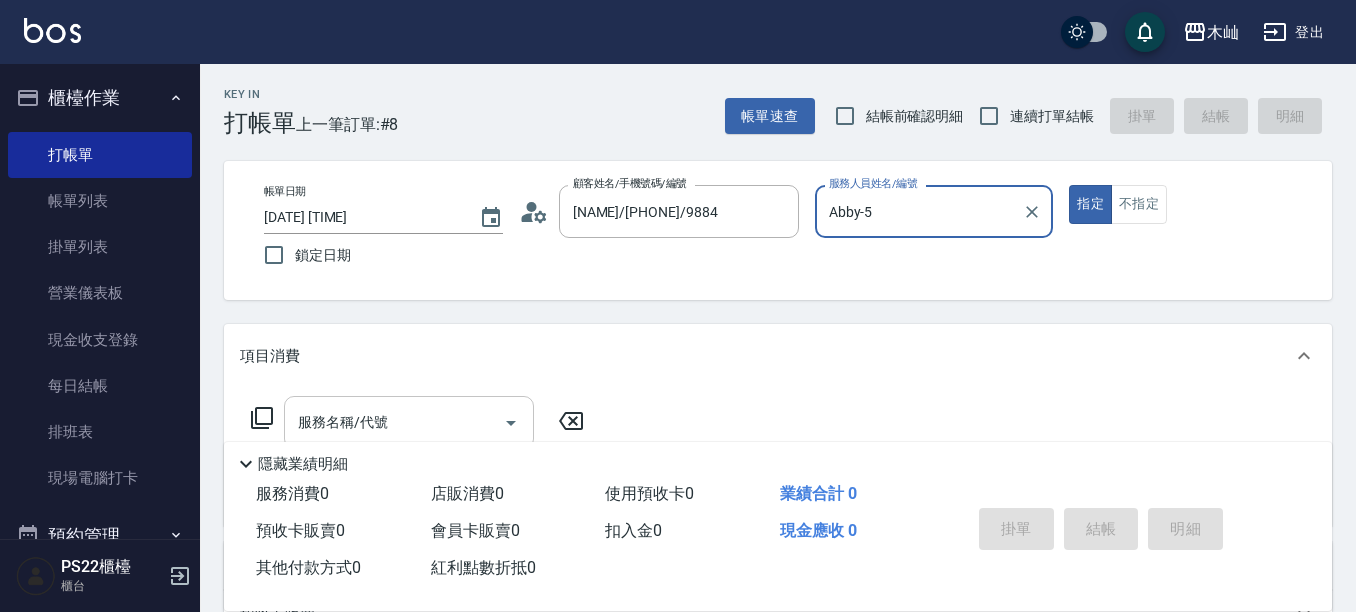 click on "服務名稱/代號" at bounding box center (394, 422) 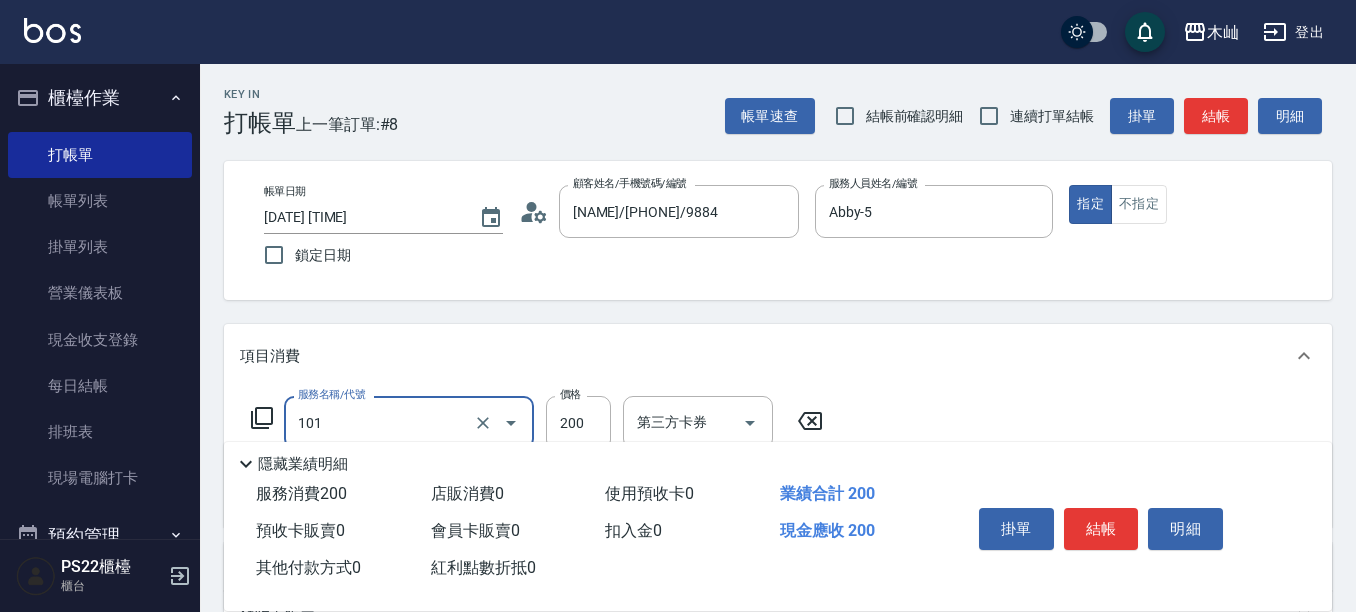 type on "洗髮(101)" 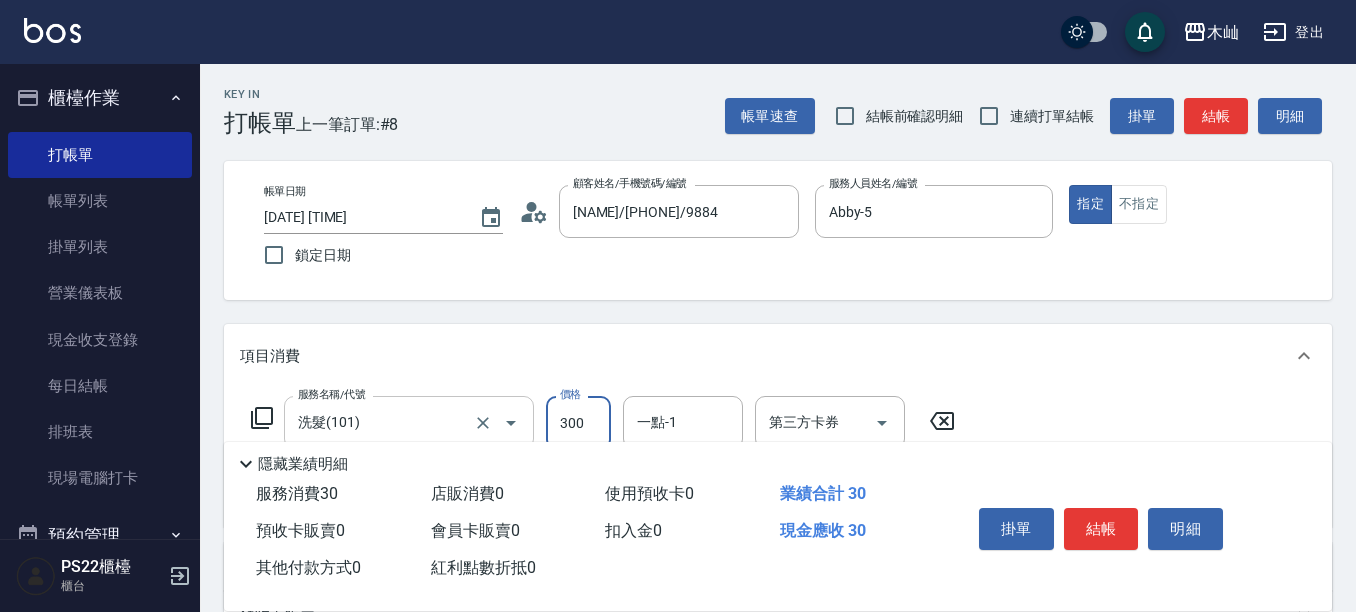 type on "300" 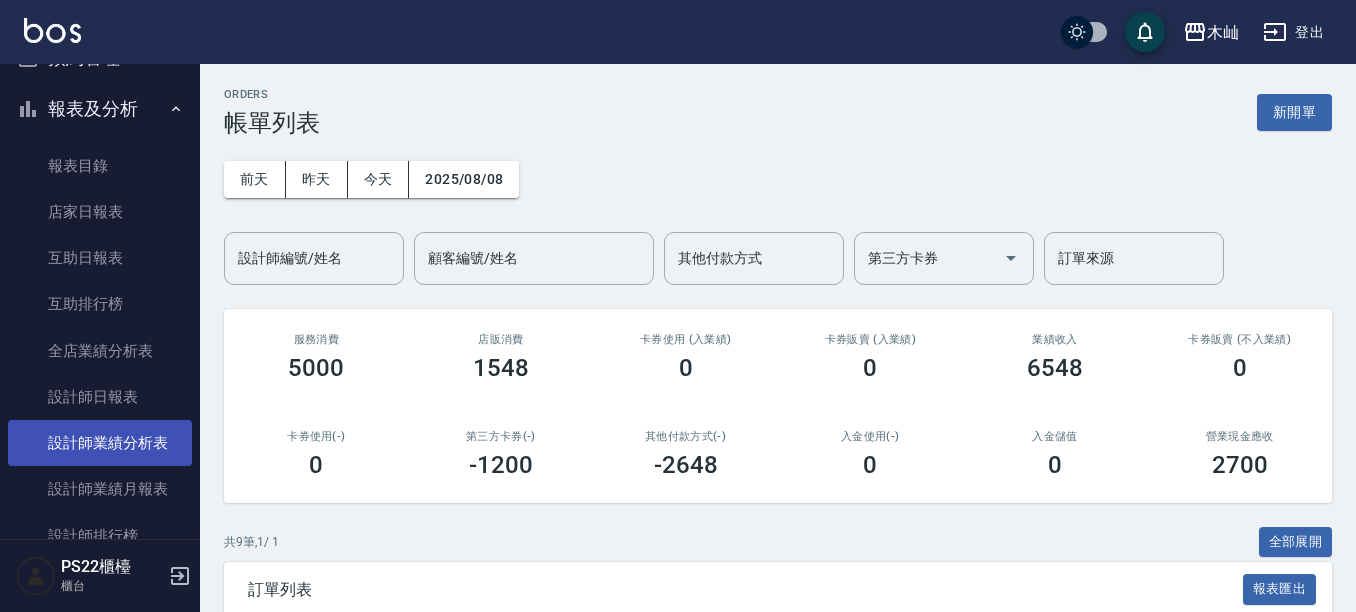 scroll, scrollTop: 500, scrollLeft: 0, axis: vertical 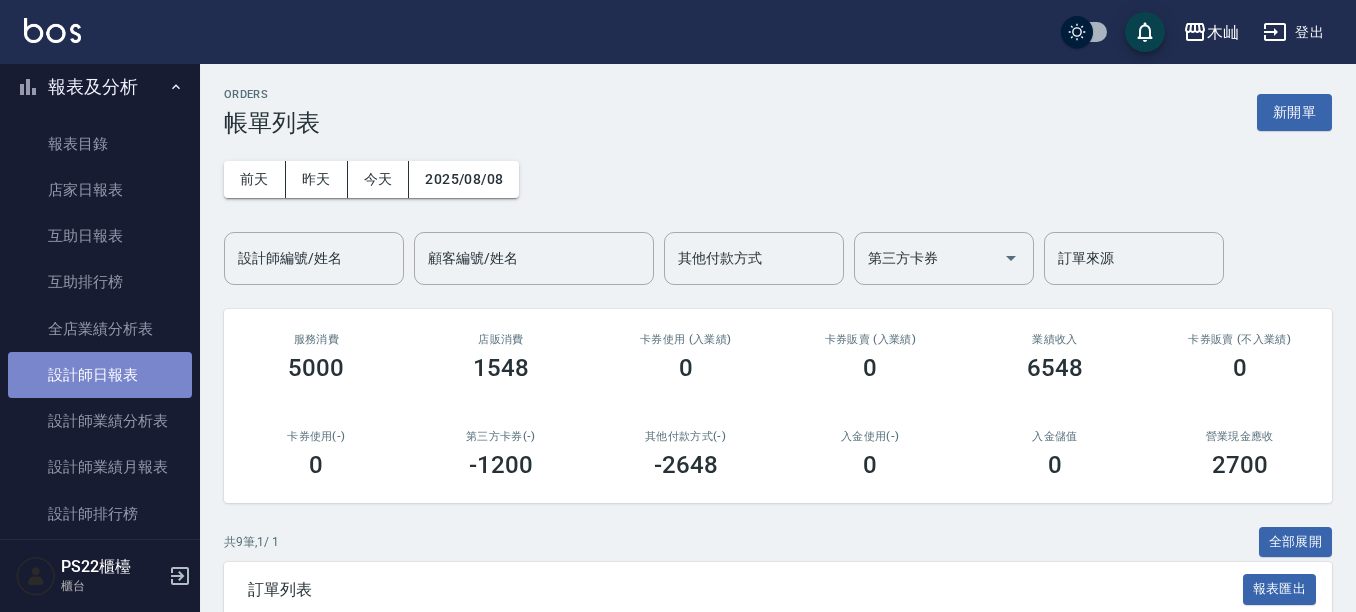 click on "設計師日報表" at bounding box center [100, 375] 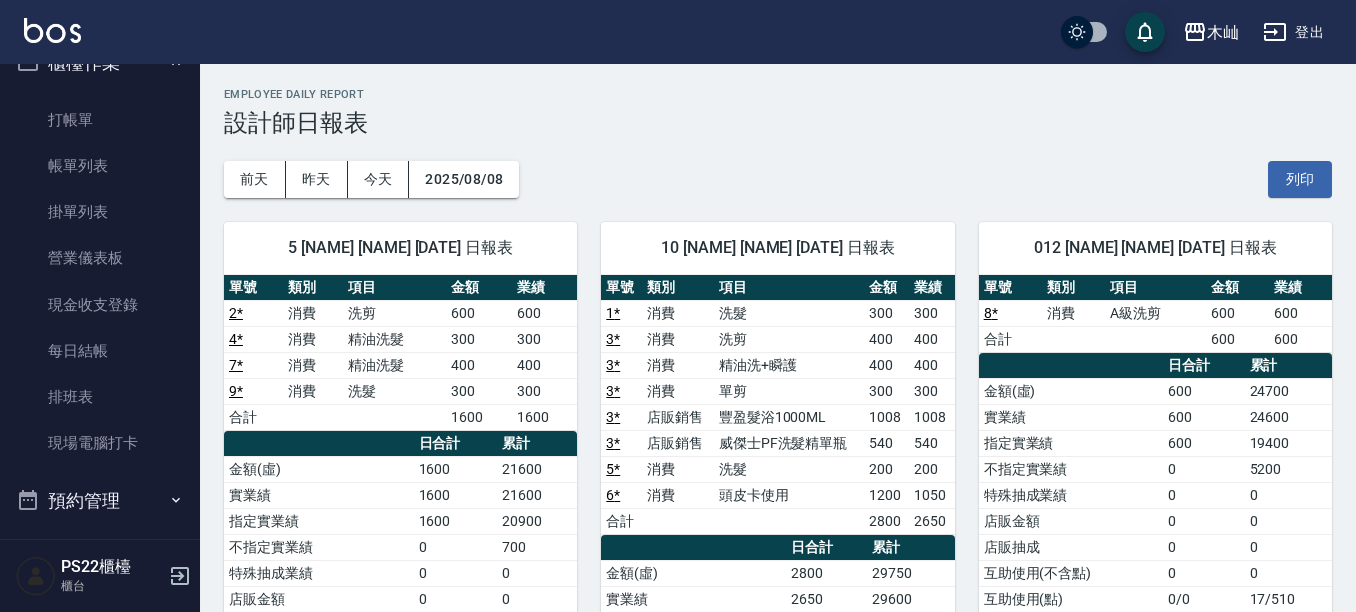 scroll, scrollTop: 0, scrollLeft: 0, axis: both 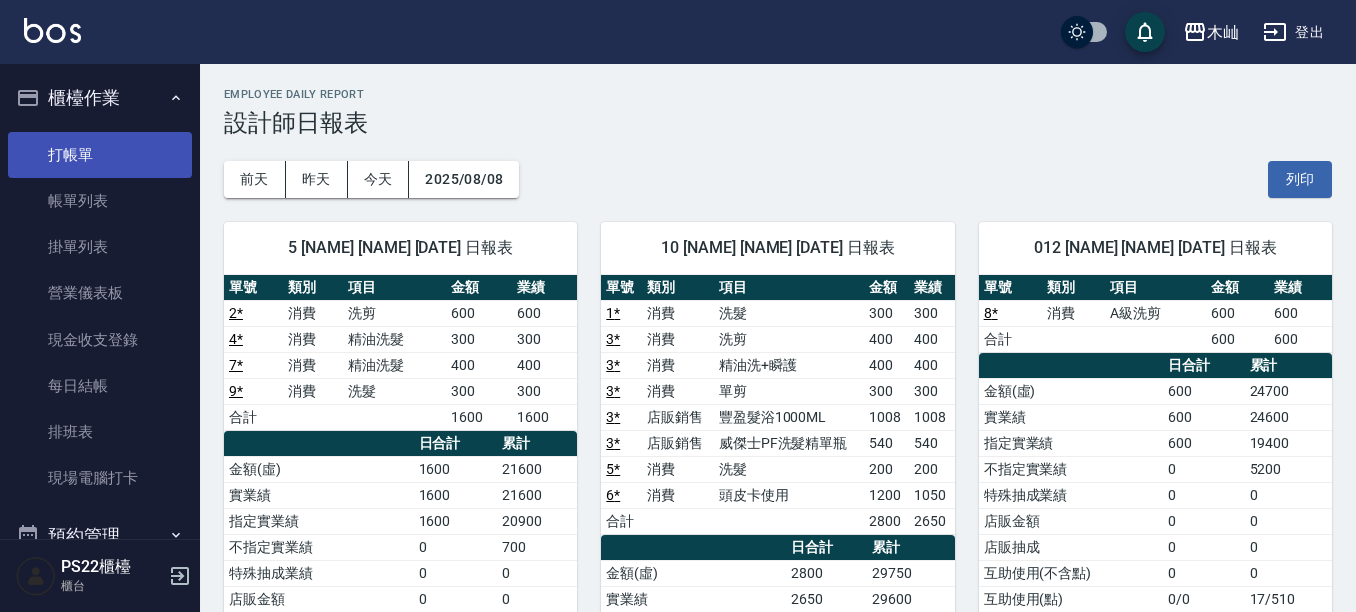click on "打帳單" at bounding box center (100, 155) 